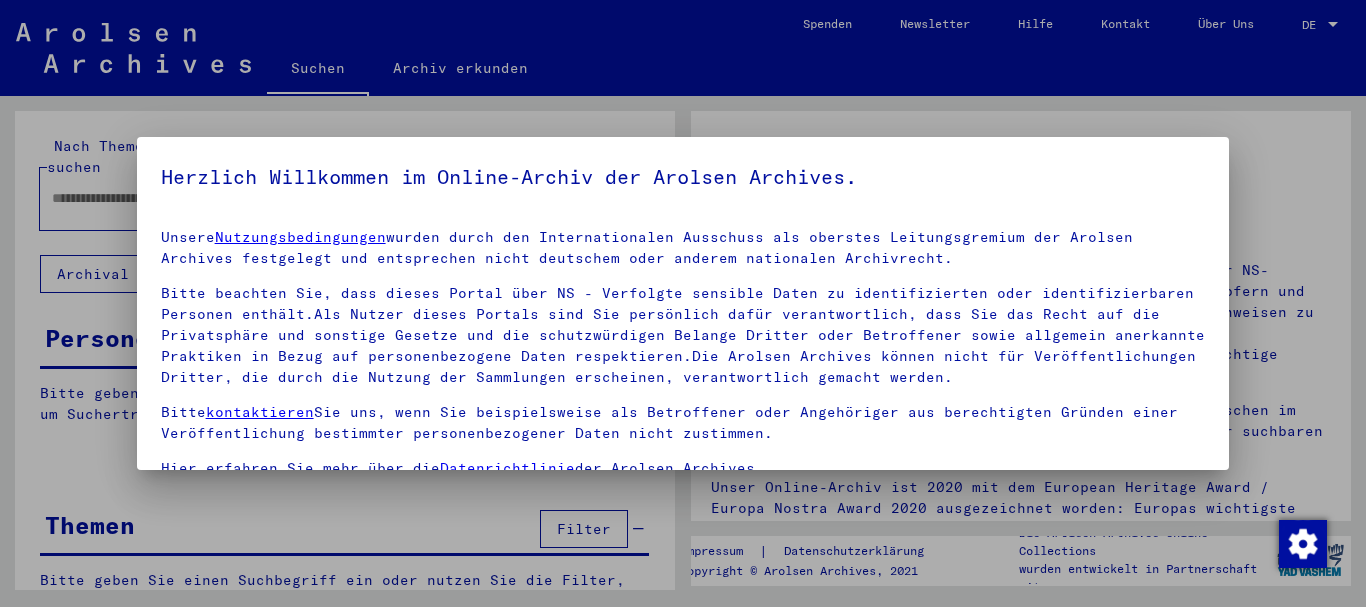 scroll, scrollTop: 0, scrollLeft: 0, axis: both 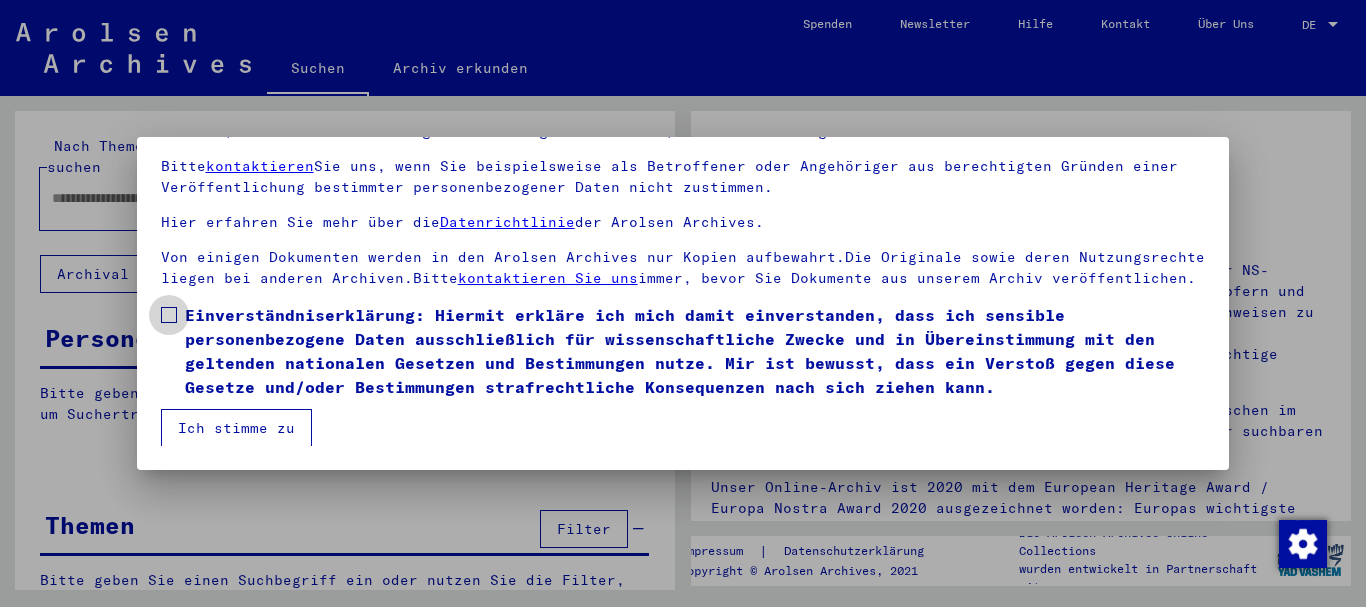 click at bounding box center [169, 315] 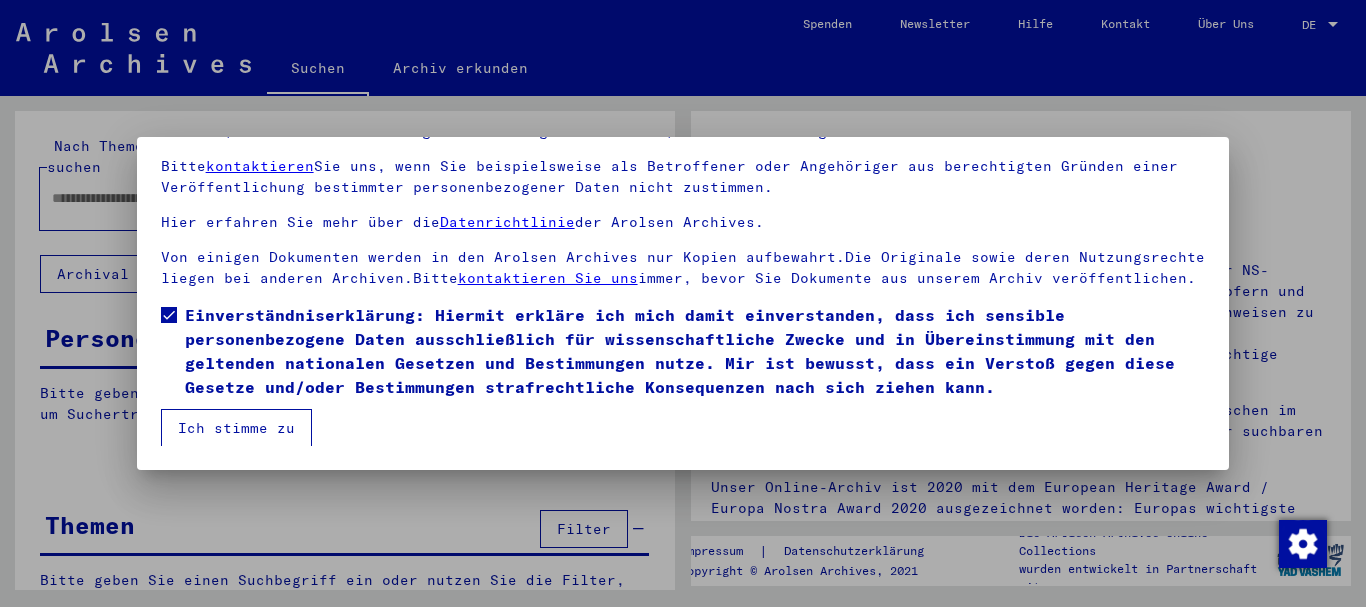 click on "Ich stimme zu" at bounding box center [236, 428] 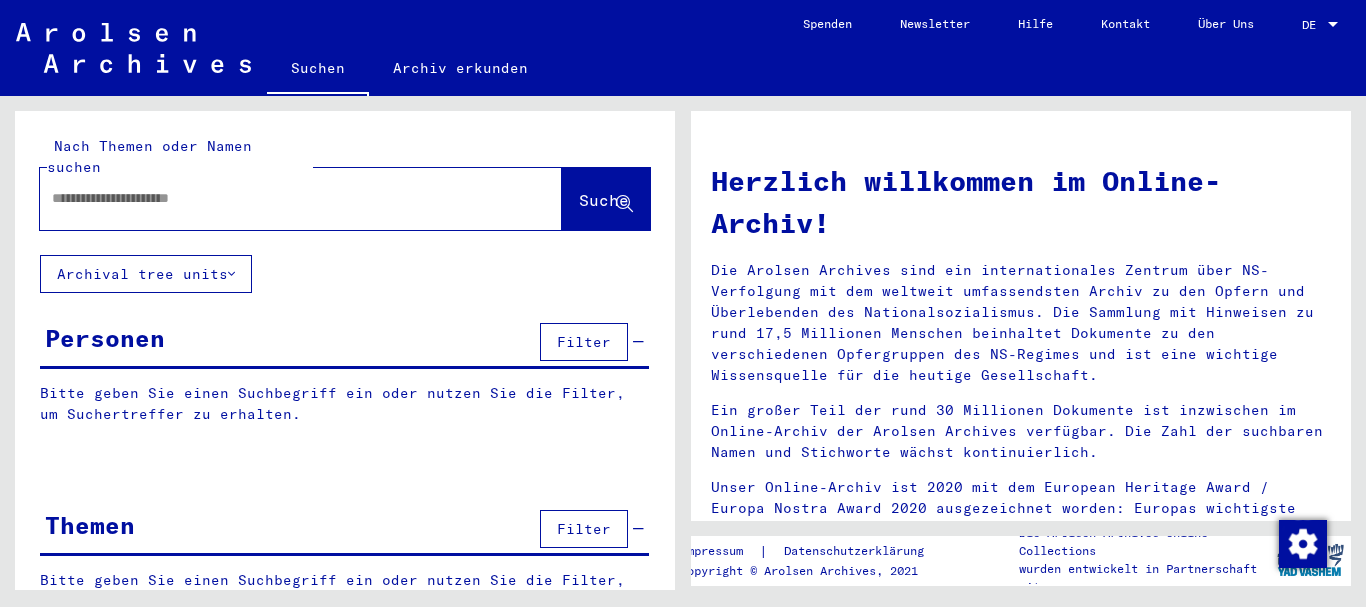 click at bounding box center [277, 198] 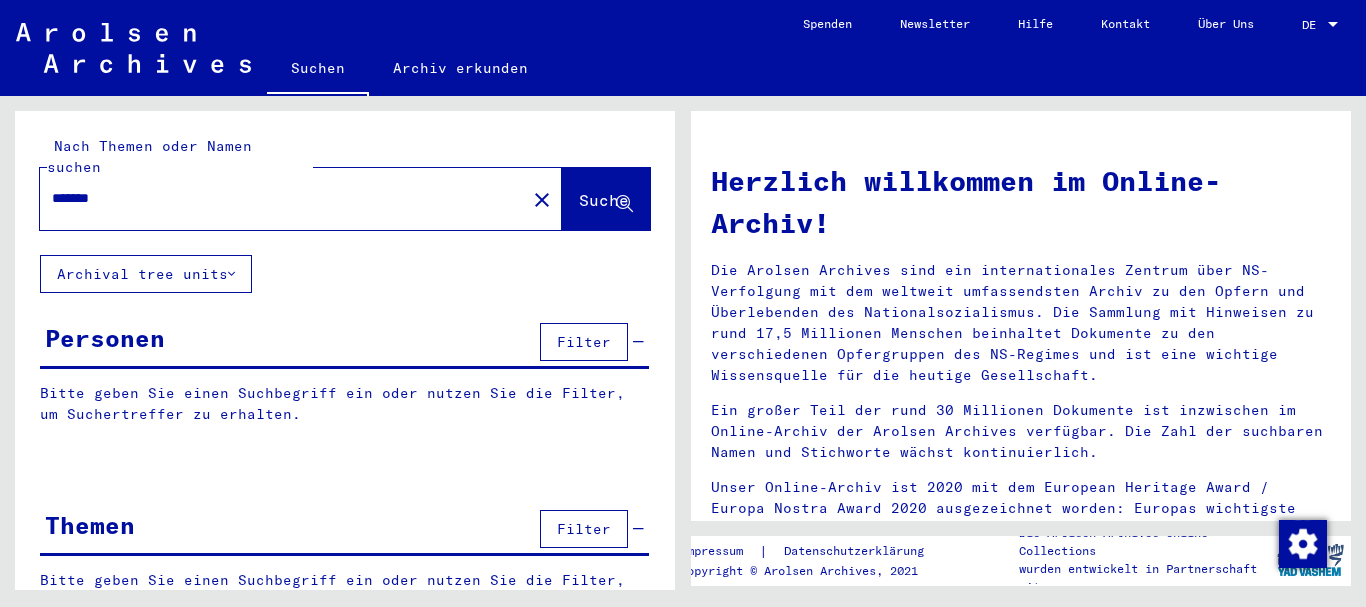 type on "*******" 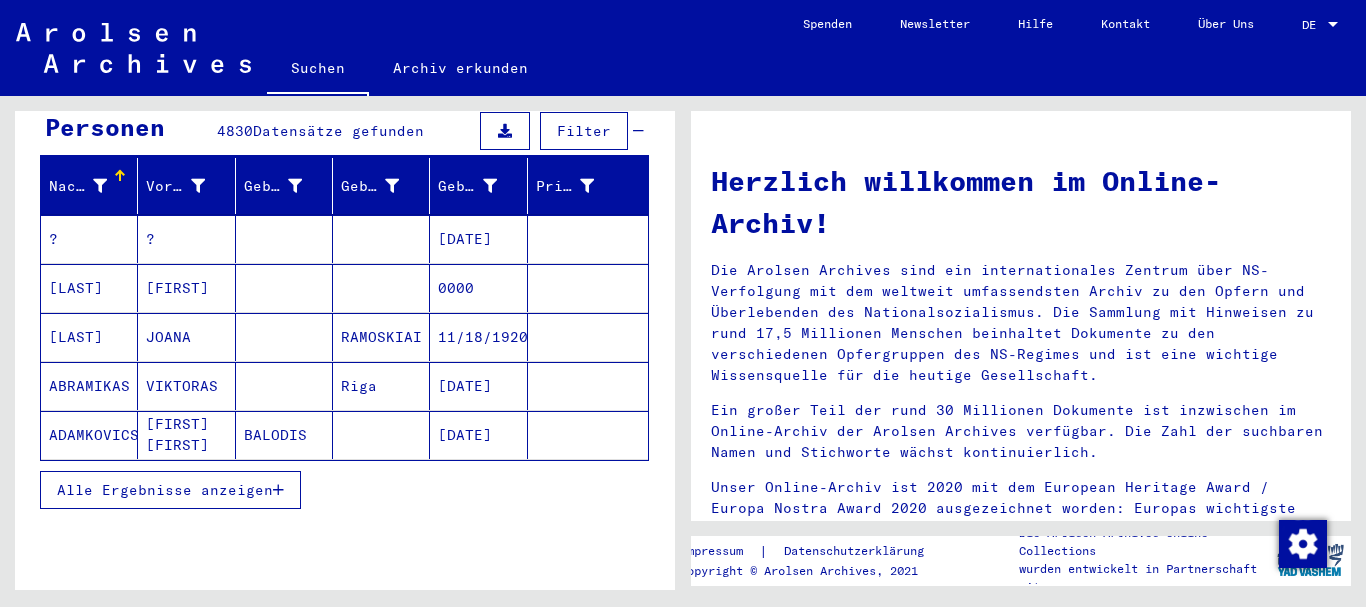 scroll, scrollTop: 219, scrollLeft: 0, axis: vertical 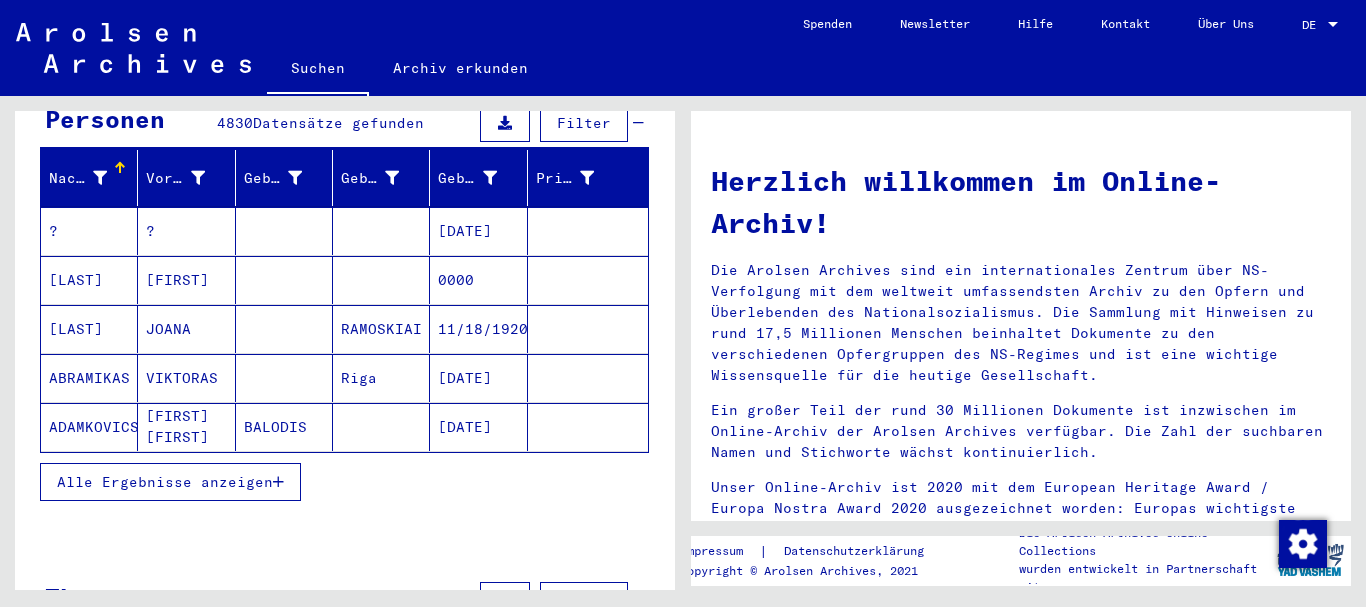 click on "Alle Ergebnisse anzeigen" at bounding box center (165, 482) 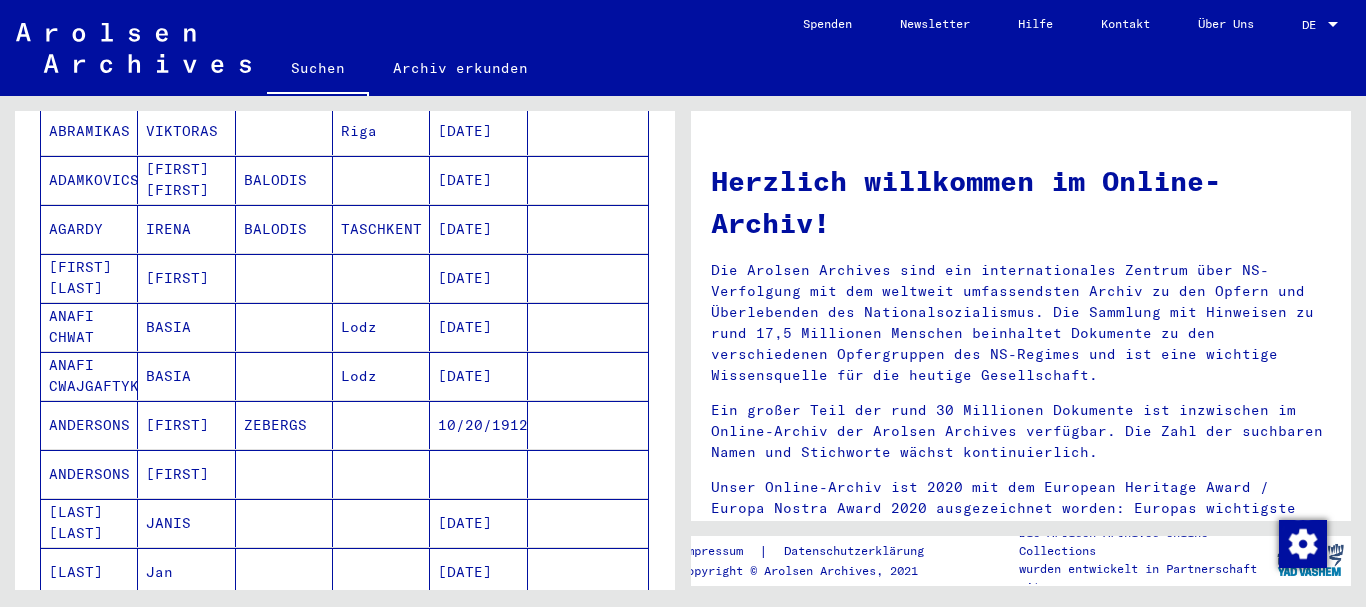 scroll, scrollTop: 536, scrollLeft: 0, axis: vertical 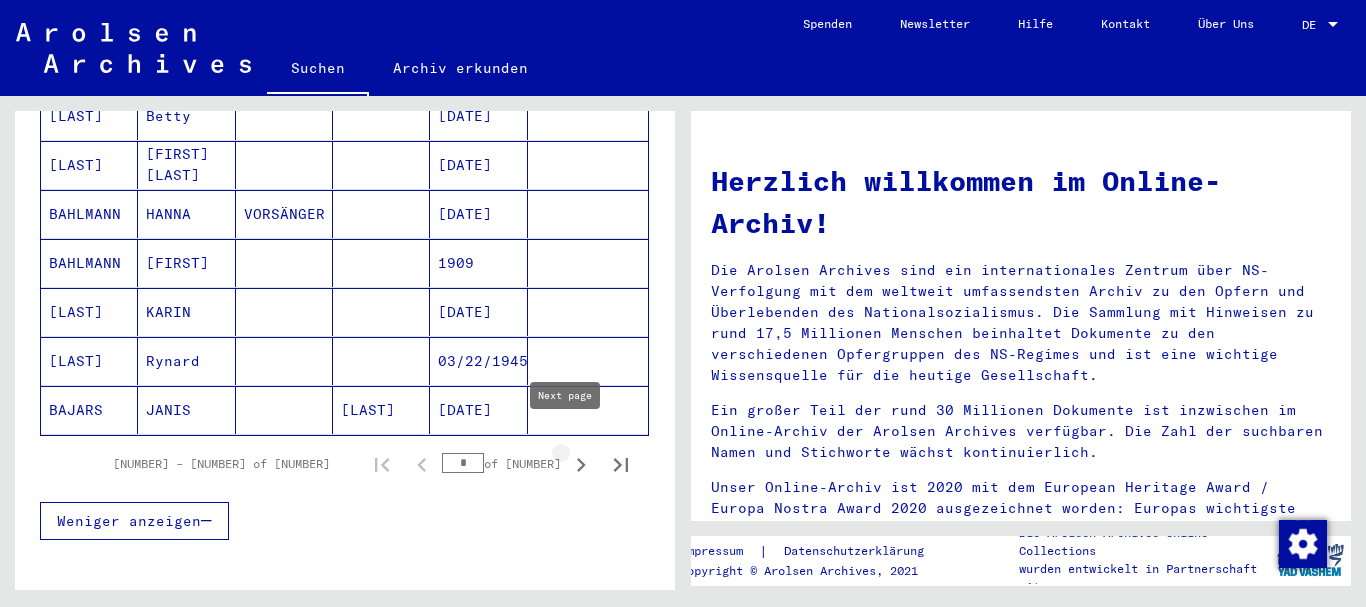 click 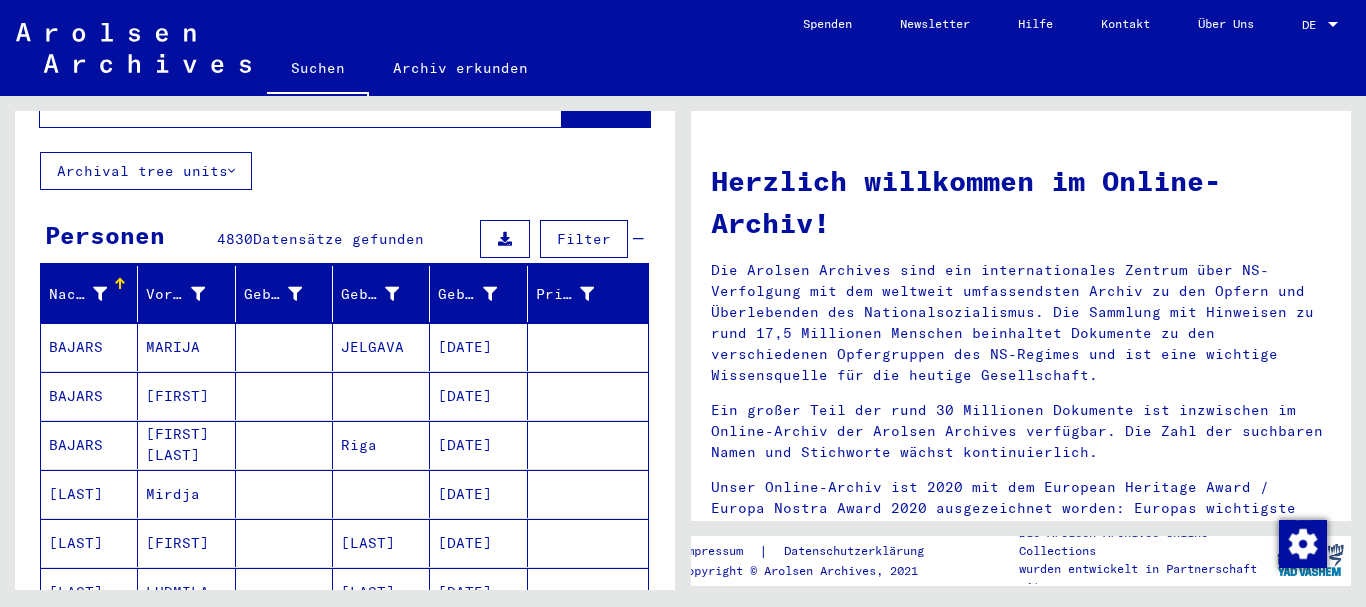 scroll, scrollTop: 0, scrollLeft: 0, axis: both 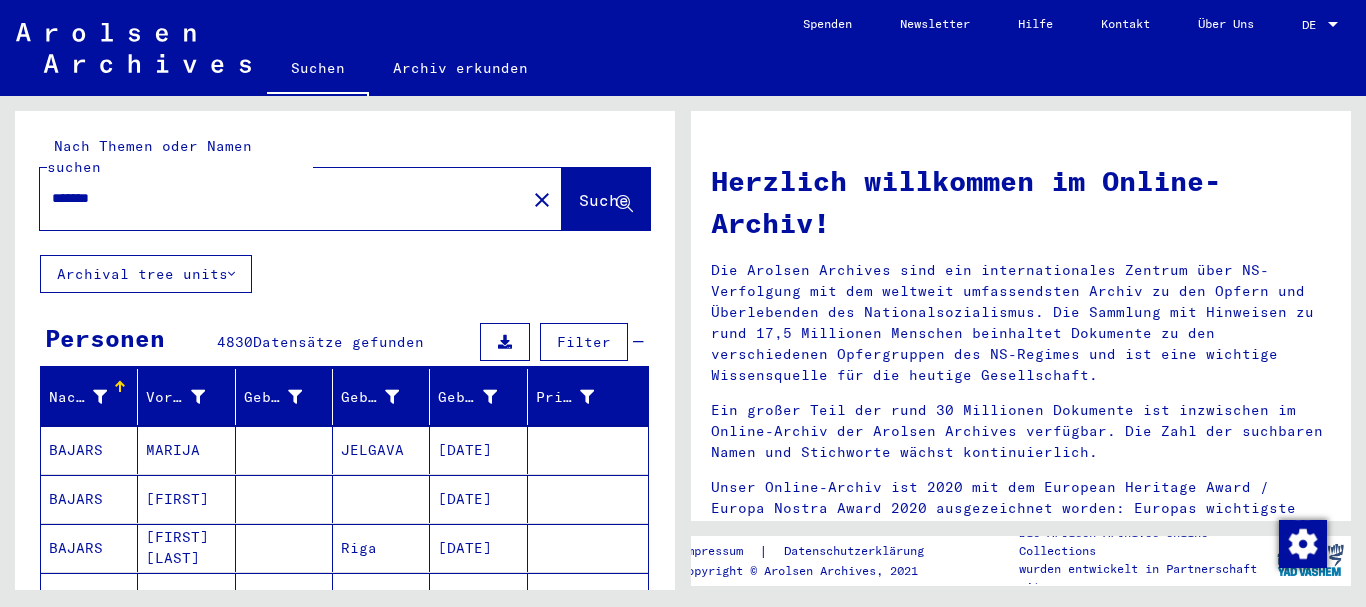 click on "*******" 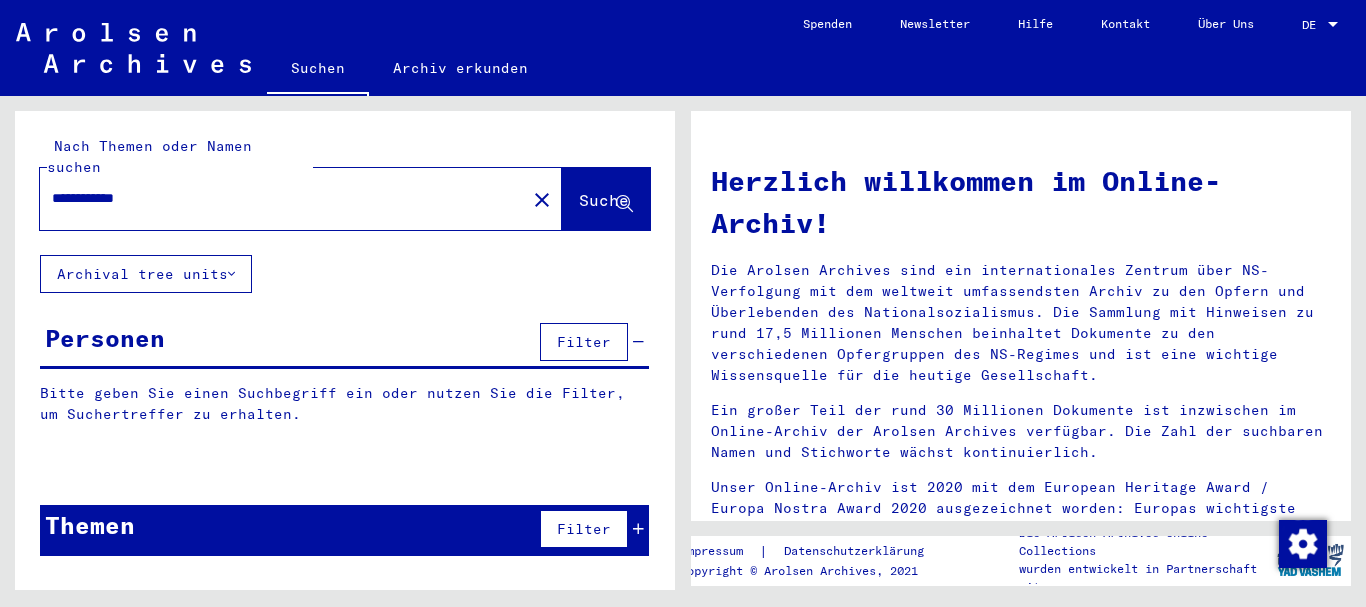 click on "Suche" 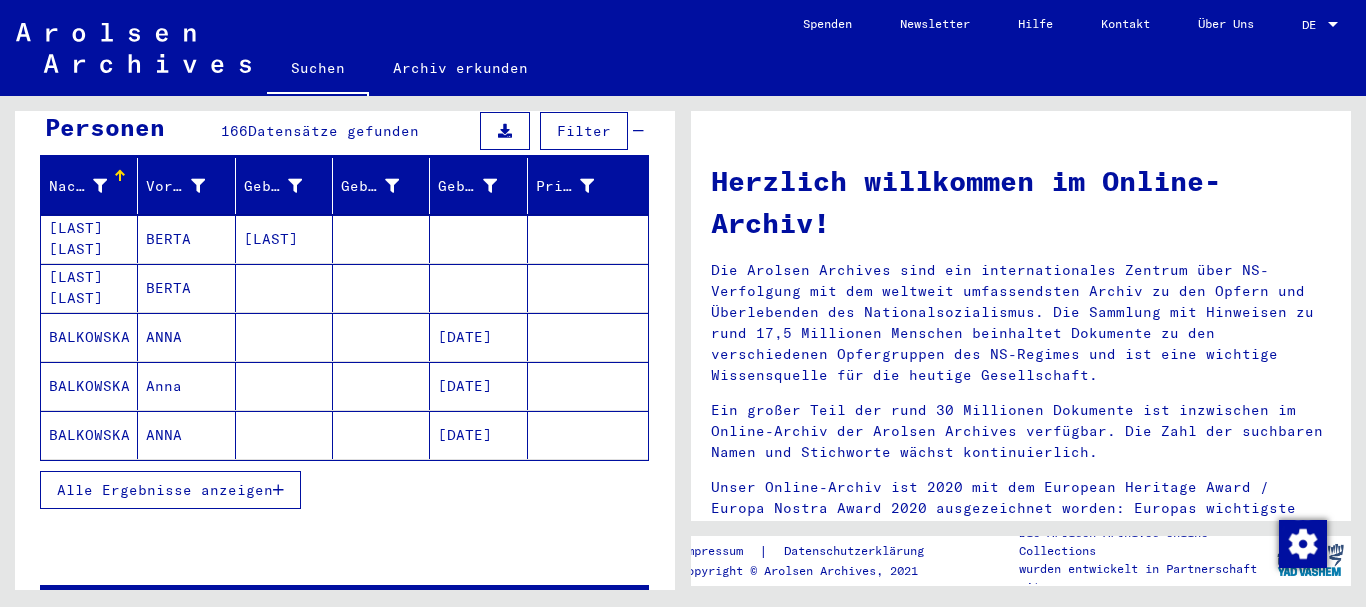 scroll, scrollTop: 213, scrollLeft: 0, axis: vertical 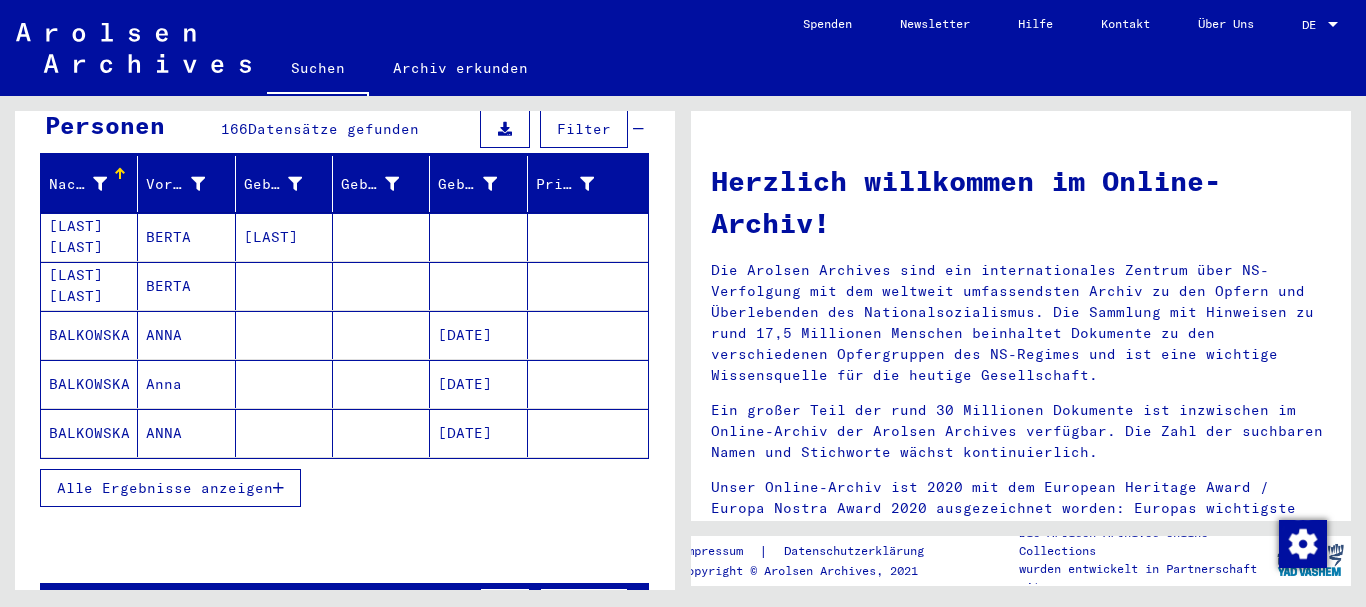 click on "Alle Ergebnisse anzeigen" at bounding box center (165, 488) 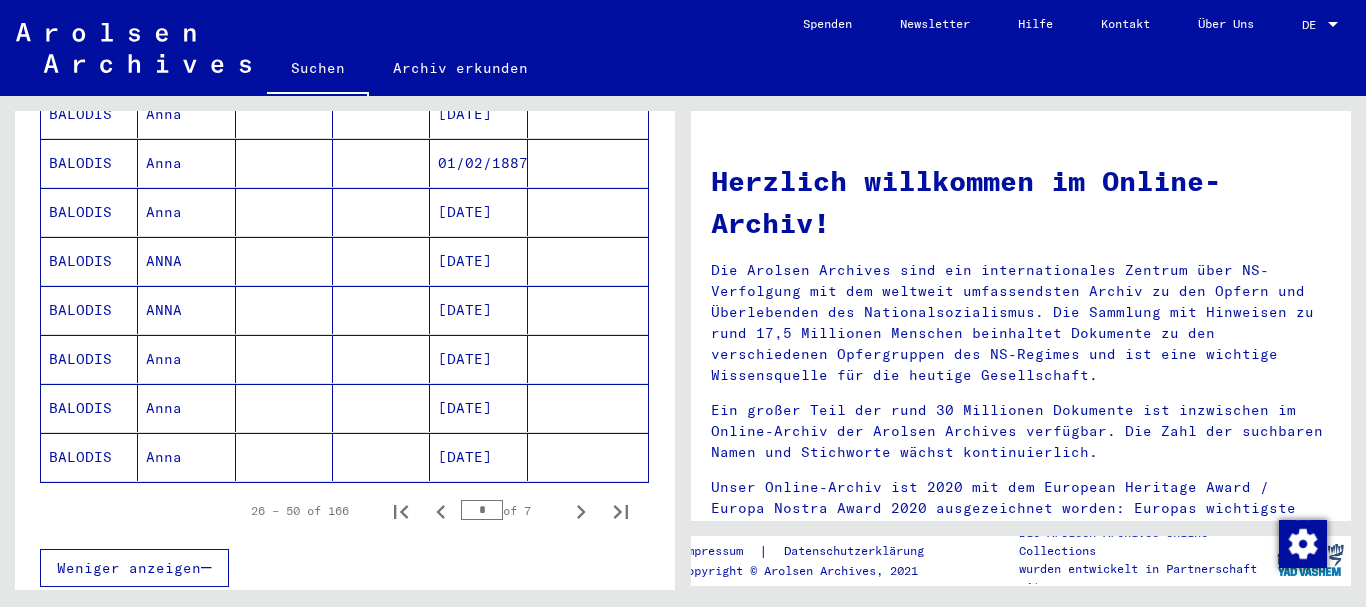 scroll, scrollTop: 1178, scrollLeft: 0, axis: vertical 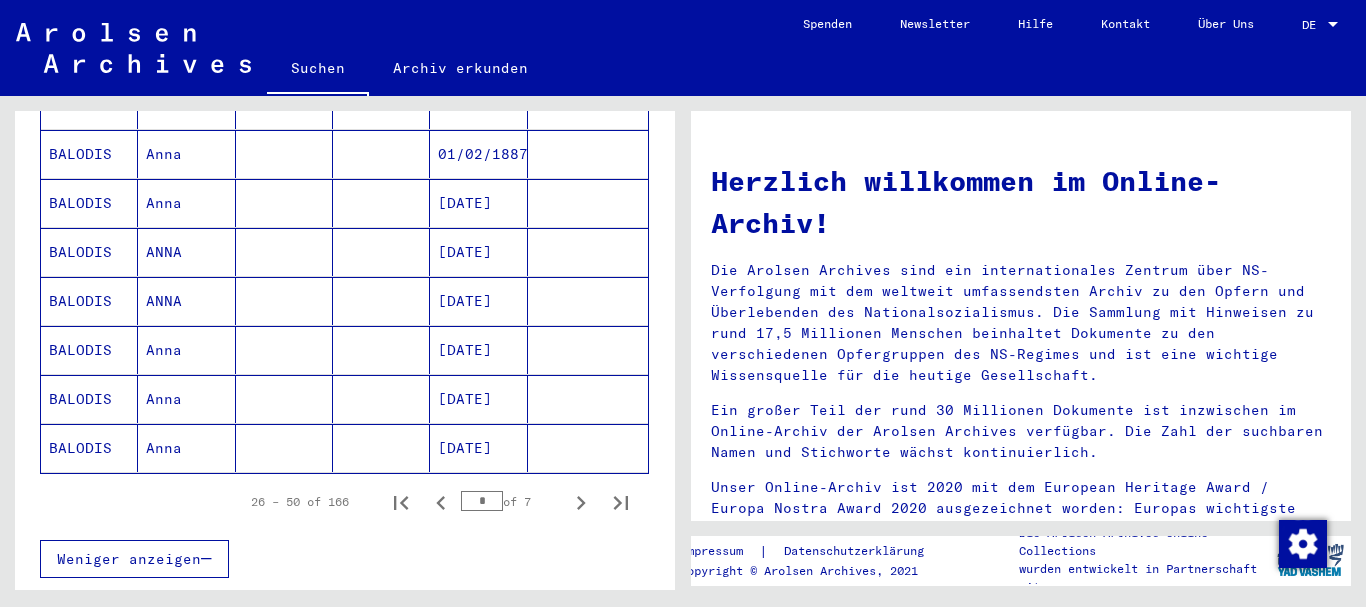 click on "[DATE]" at bounding box center [478, 448] 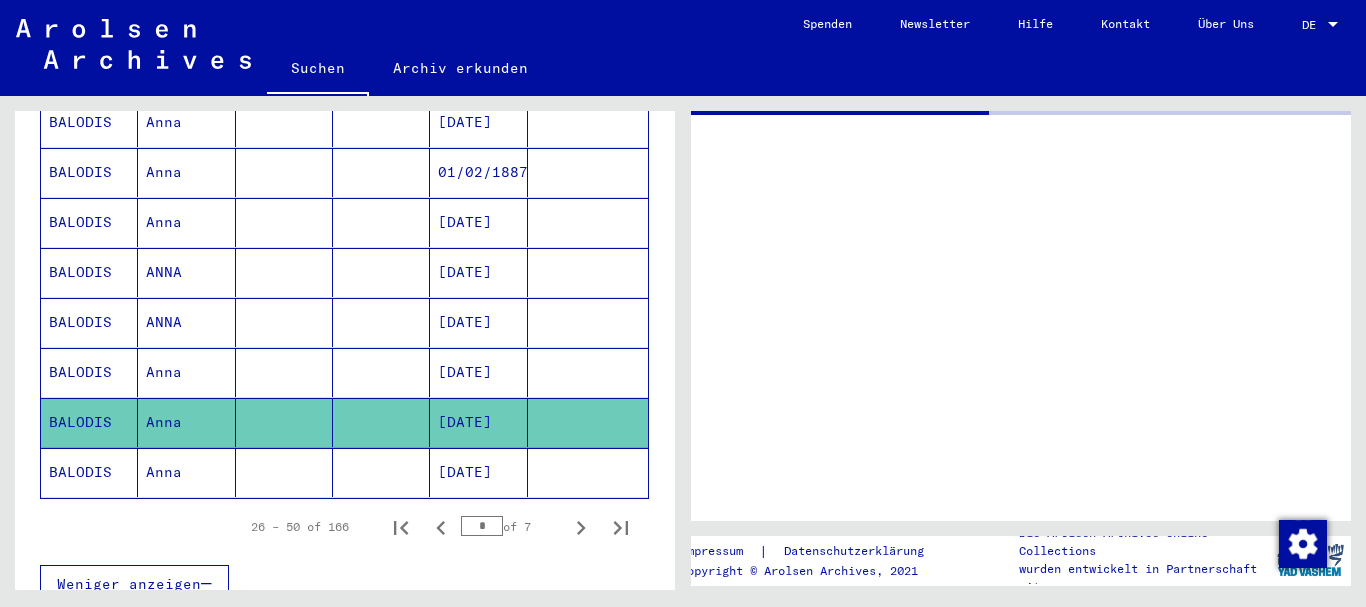 scroll, scrollTop: 1196, scrollLeft: 0, axis: vertical 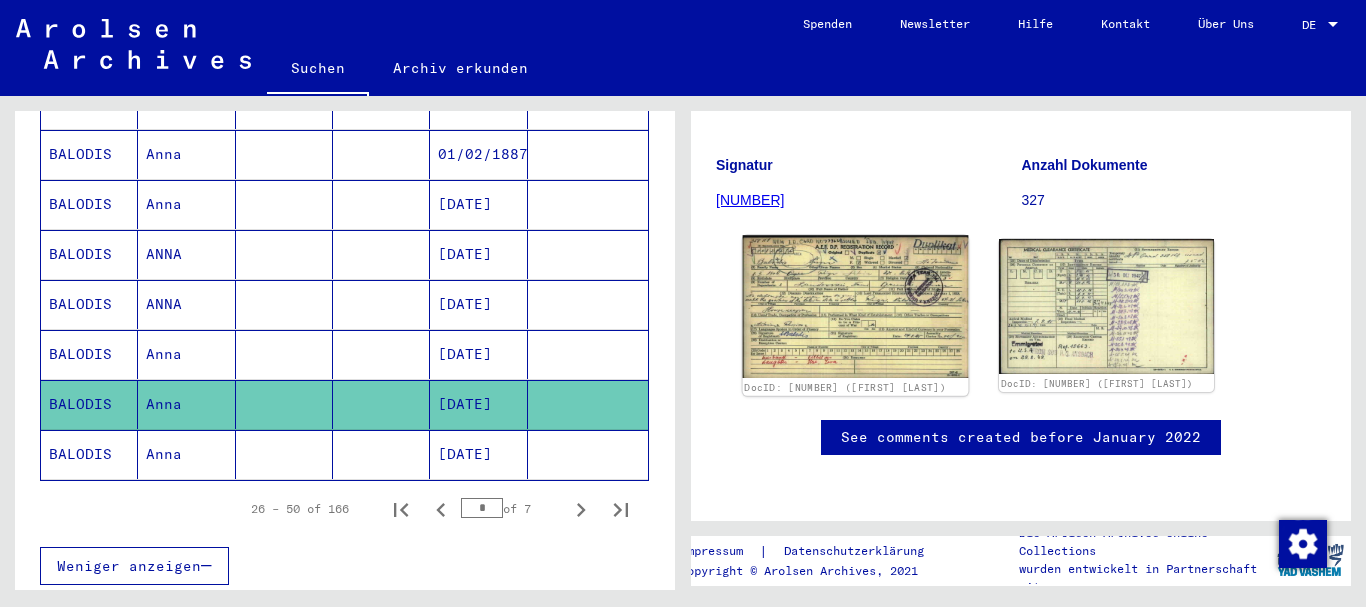 click 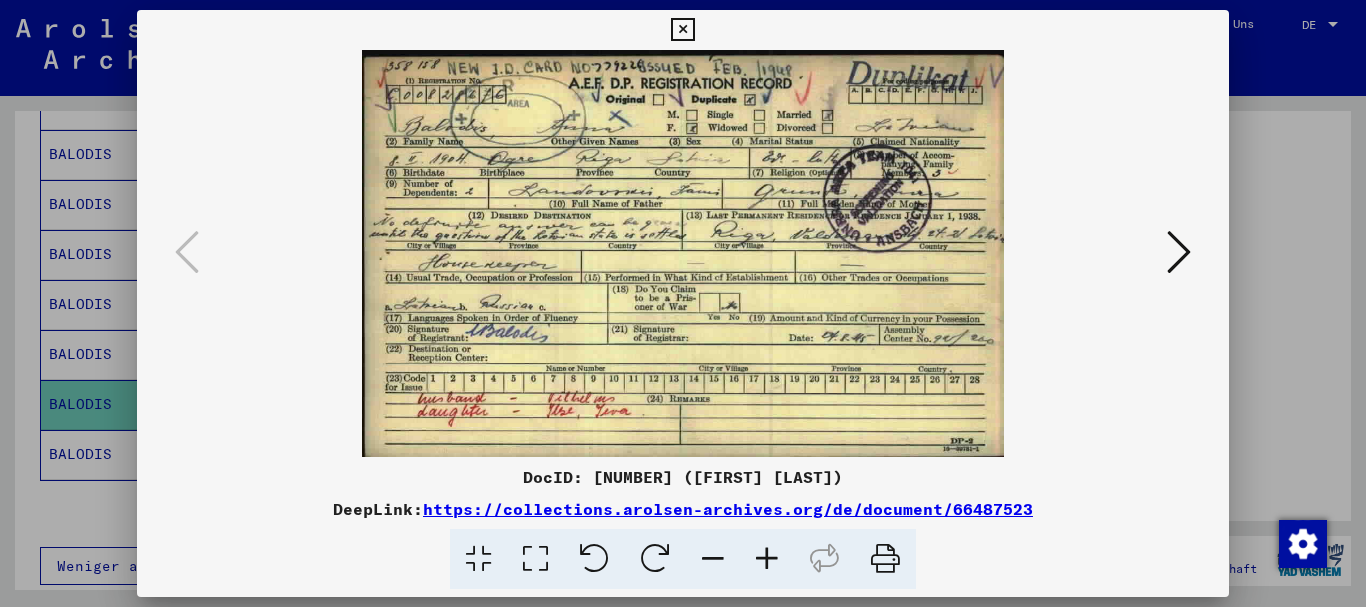 click at bounding box center [767, 559] 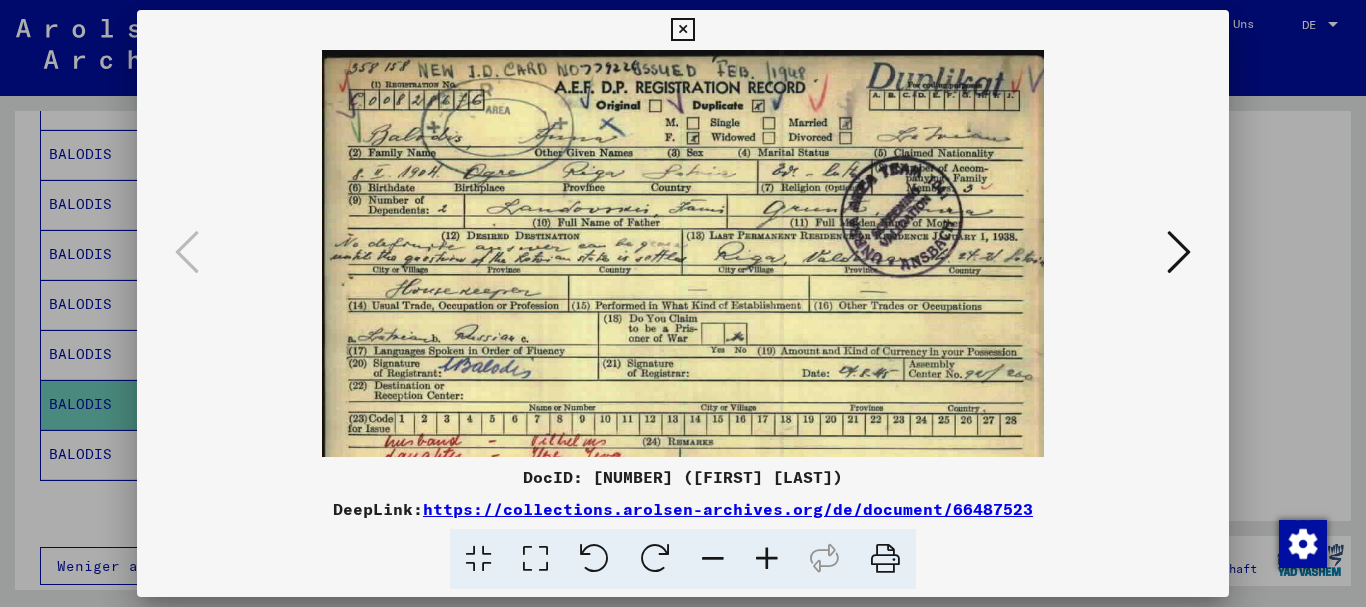 click at bounding box center (767, 559) 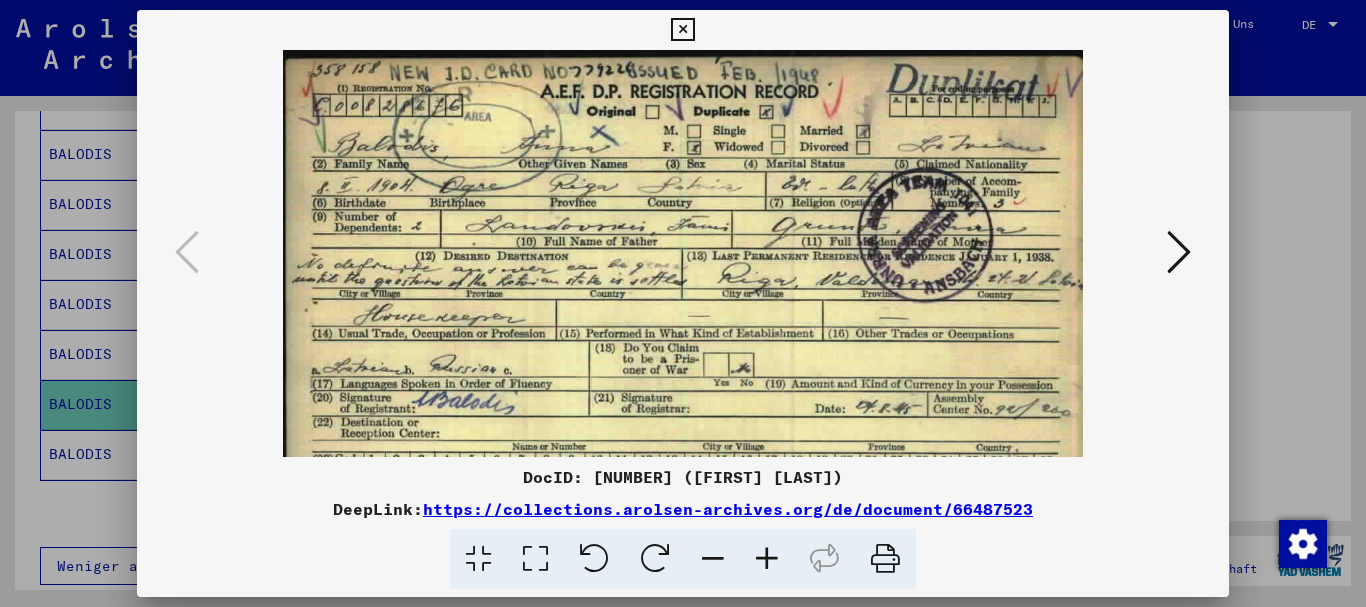 click at bounding box center [767, 559] 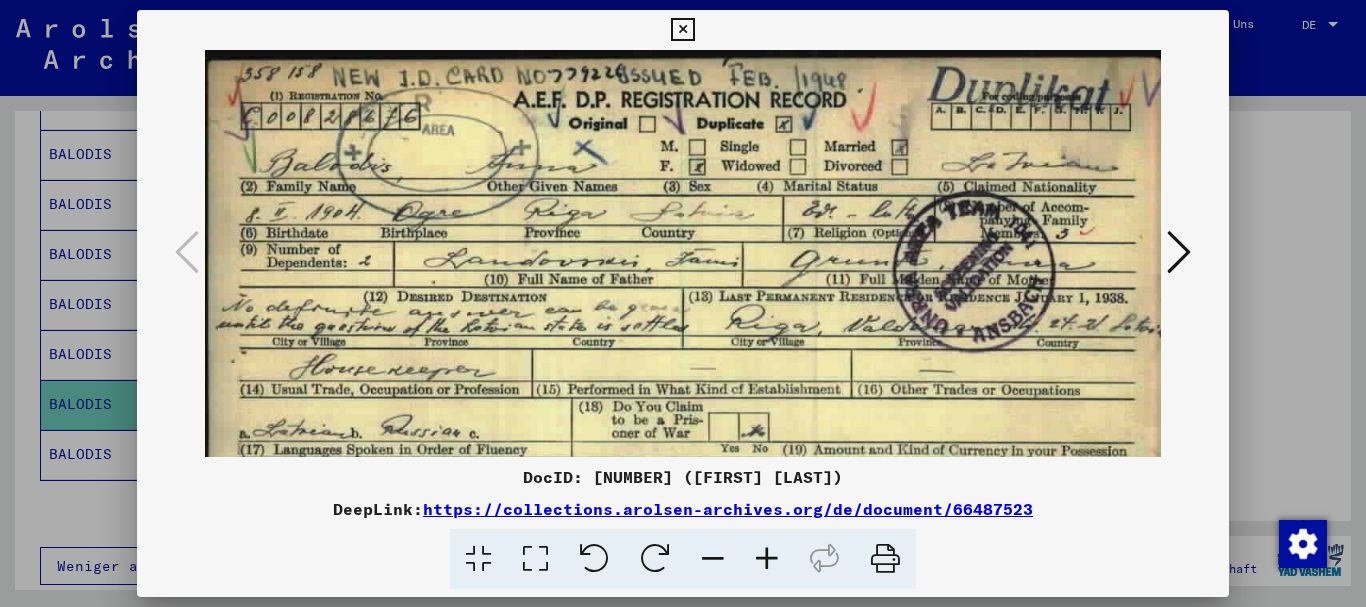 click at bounding box center (767, 559) 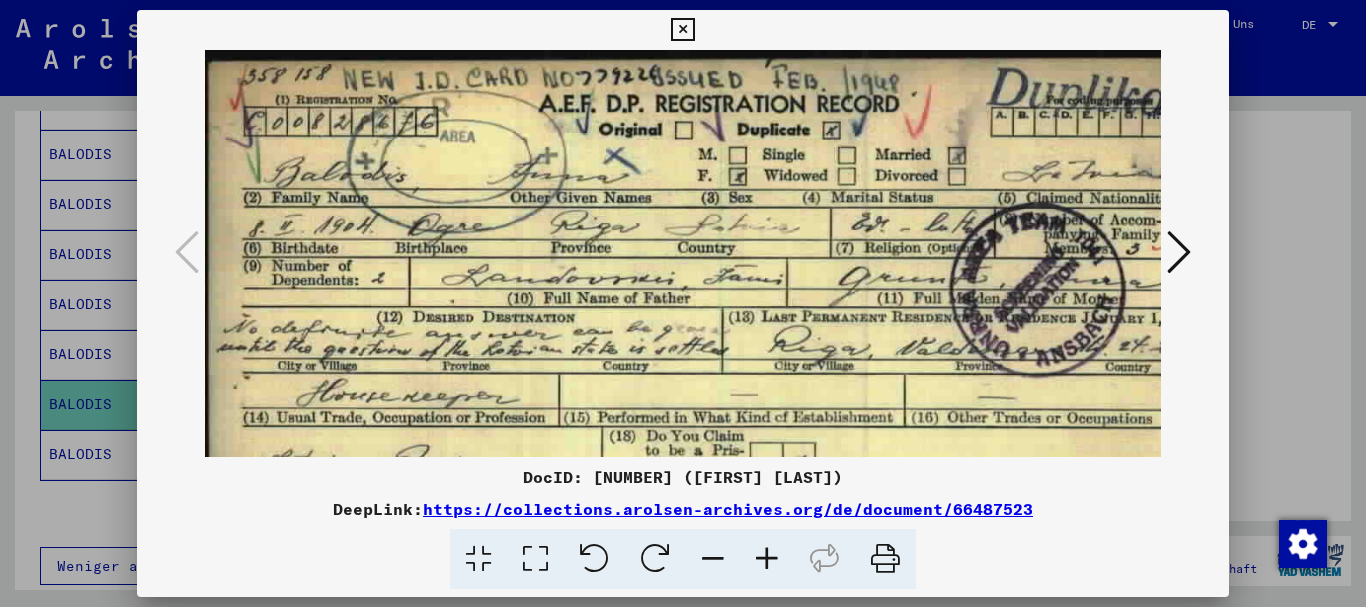 click at bounding box center (767, 559) 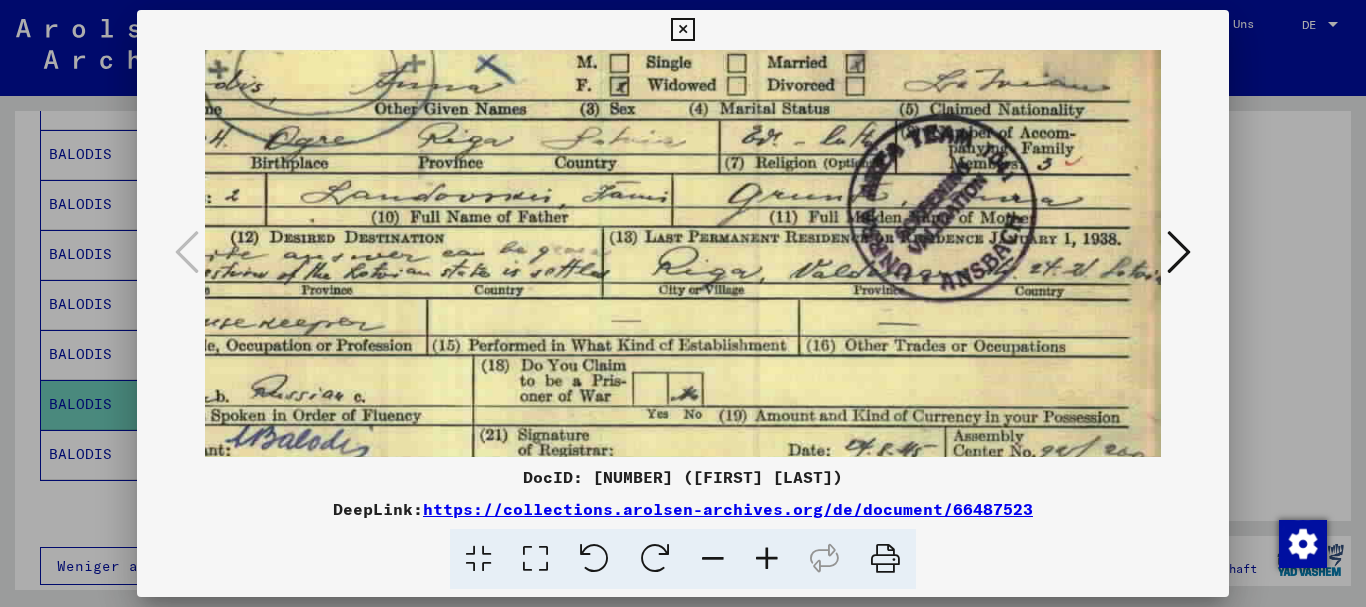 scroll, scrollTop: 109, scrollLeft: 159, axis: both 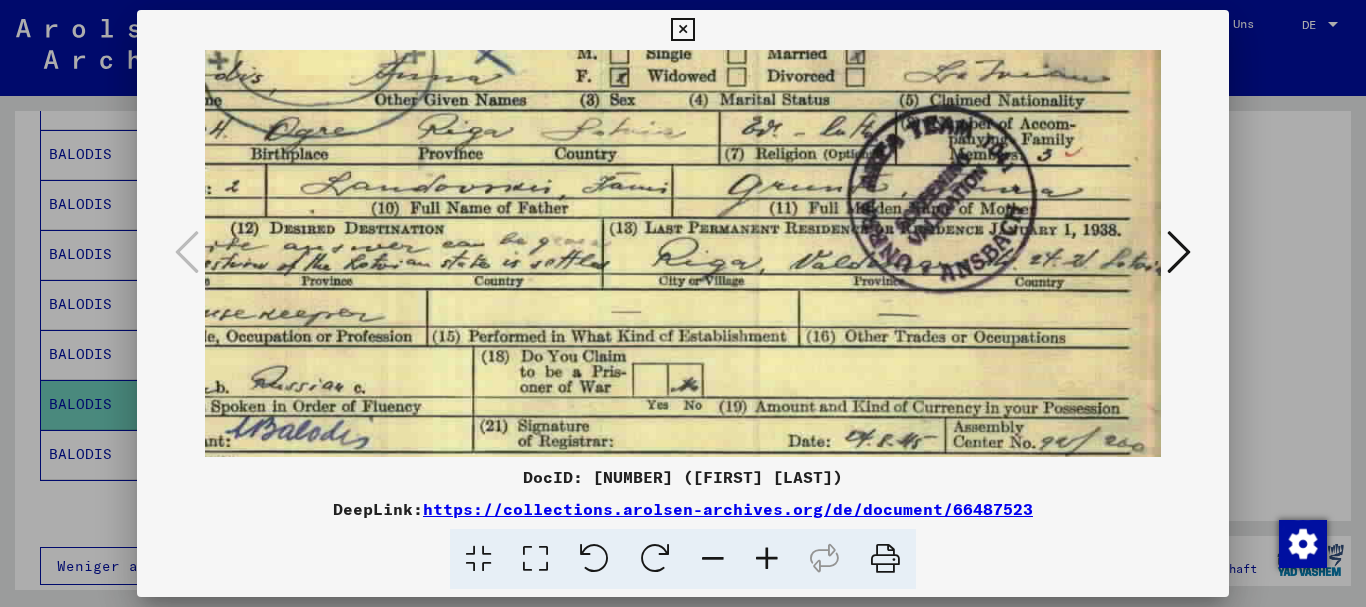 drag, startPoint x: 715, startPoint y: 358, endPoint x: 464, endPoint y: 267, distance: 266.98688 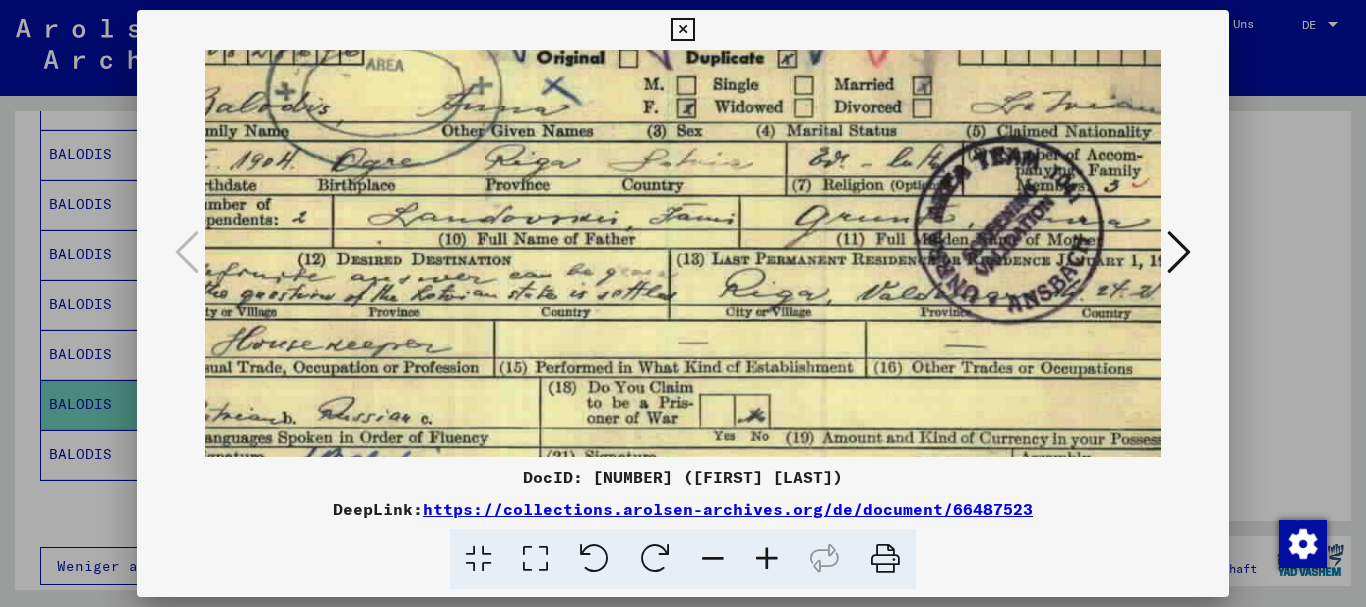 scroll, scrollTop: 70, scrollLeft: 80, axis: both 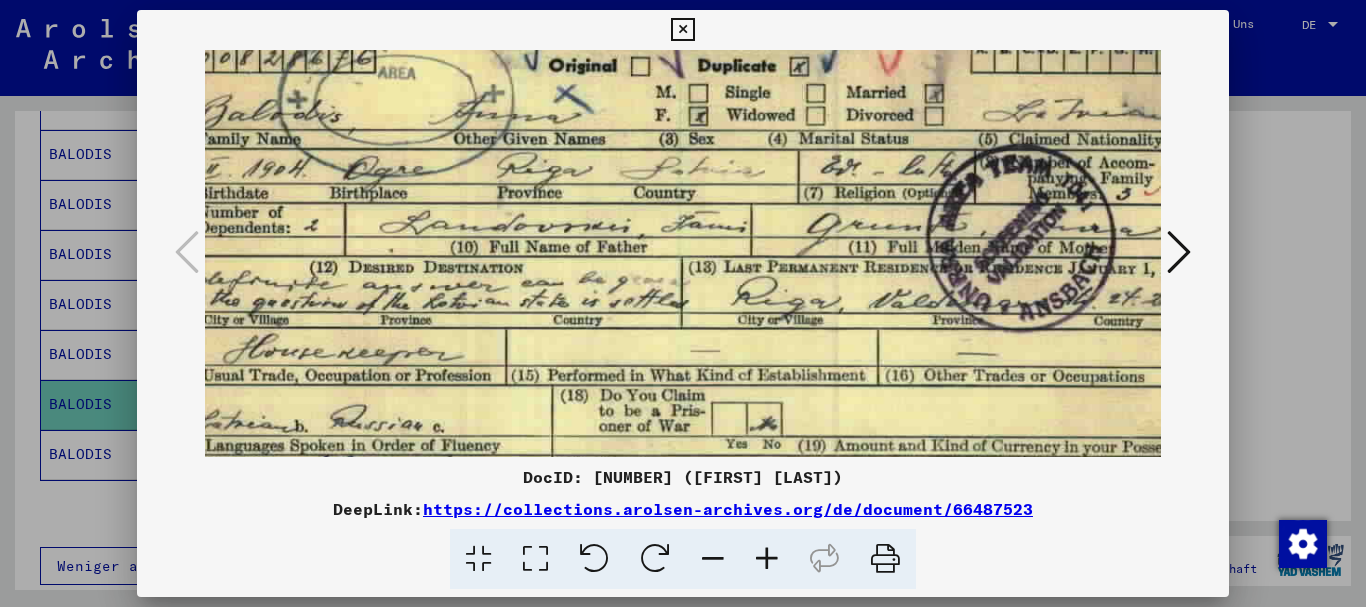 drag, startPoint x: 471, startPoint y: 254, endPoint x: 550, endPoint y: 293, distance: 88.10221 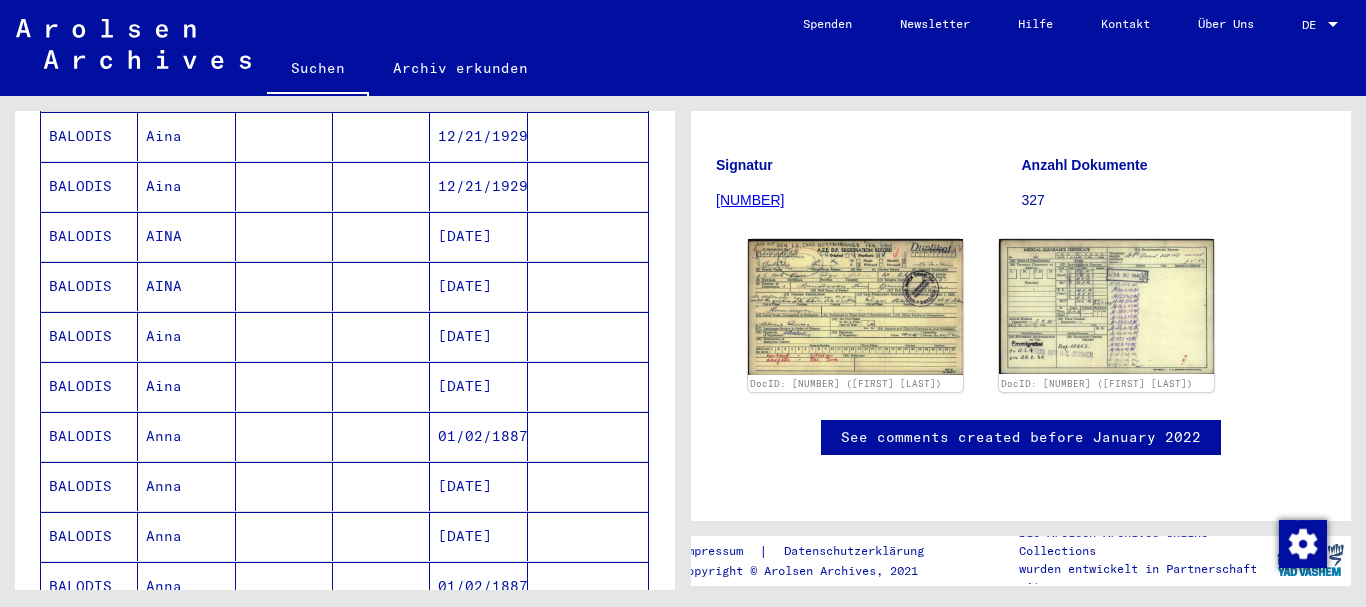 scroll, scrollTop: 0, scrollLeft: 0, axis: both 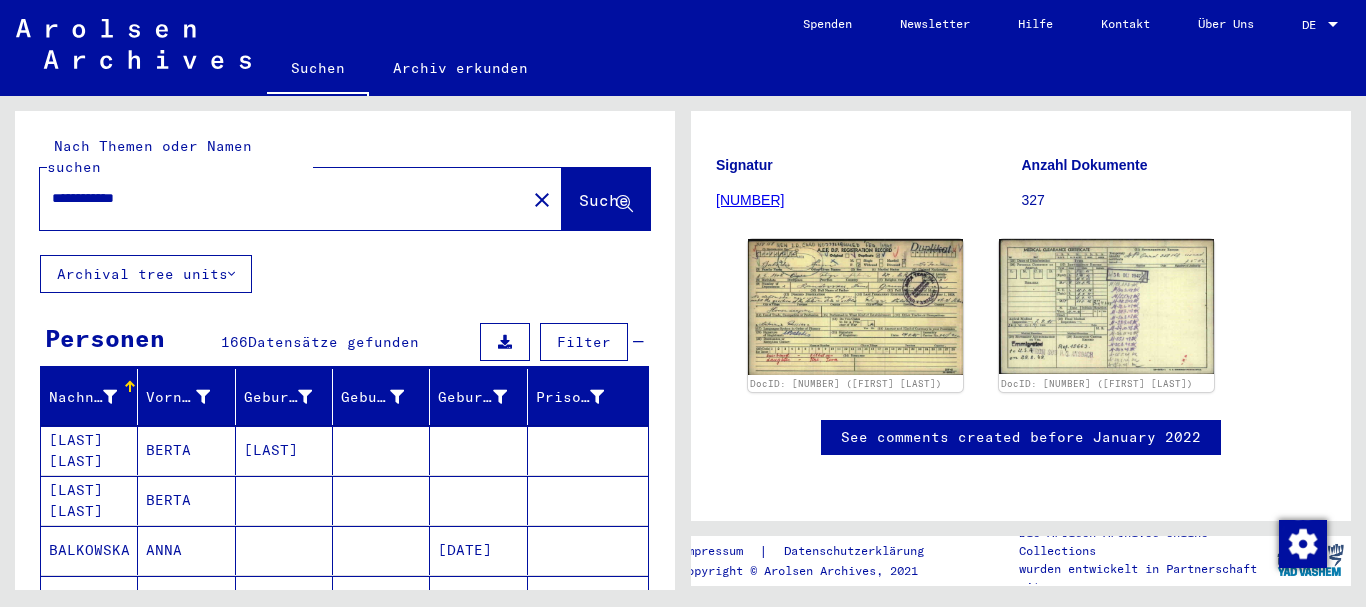drag, startPoint x: 95, startPoint y: 171, endPoint x: 36, endPoint y: 172, distance: 59.008472 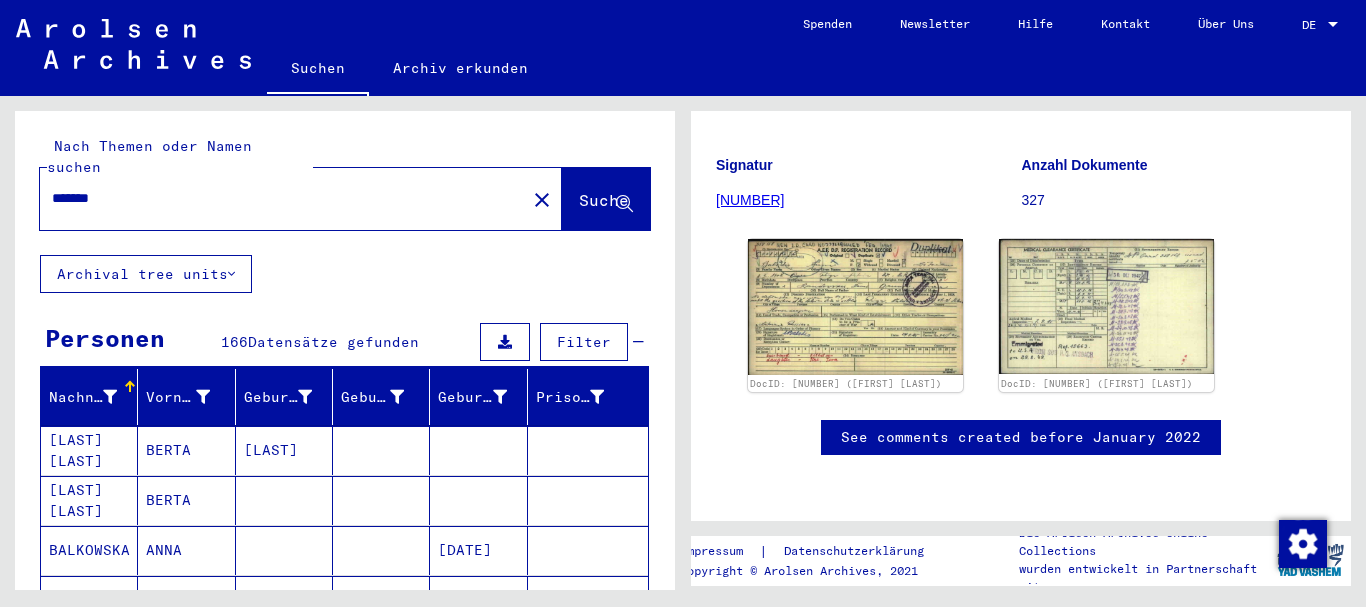 type on "*******" 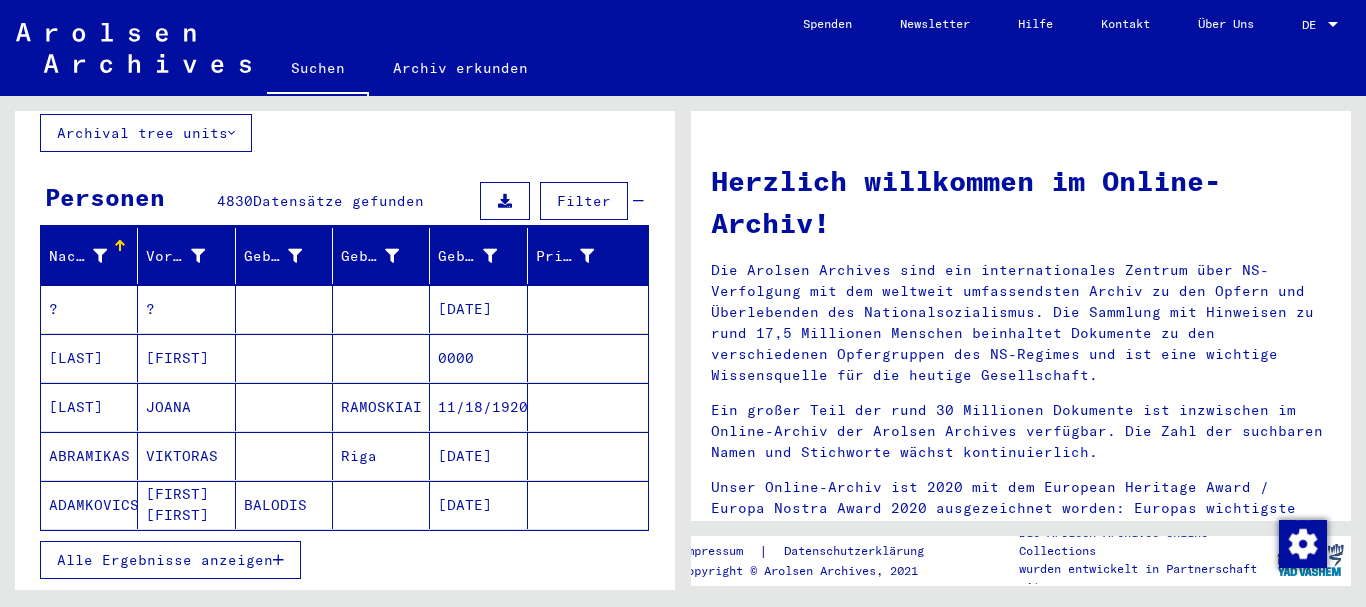 scroll, scrollTop: 202, scrollLeft: 0, axis: vertical 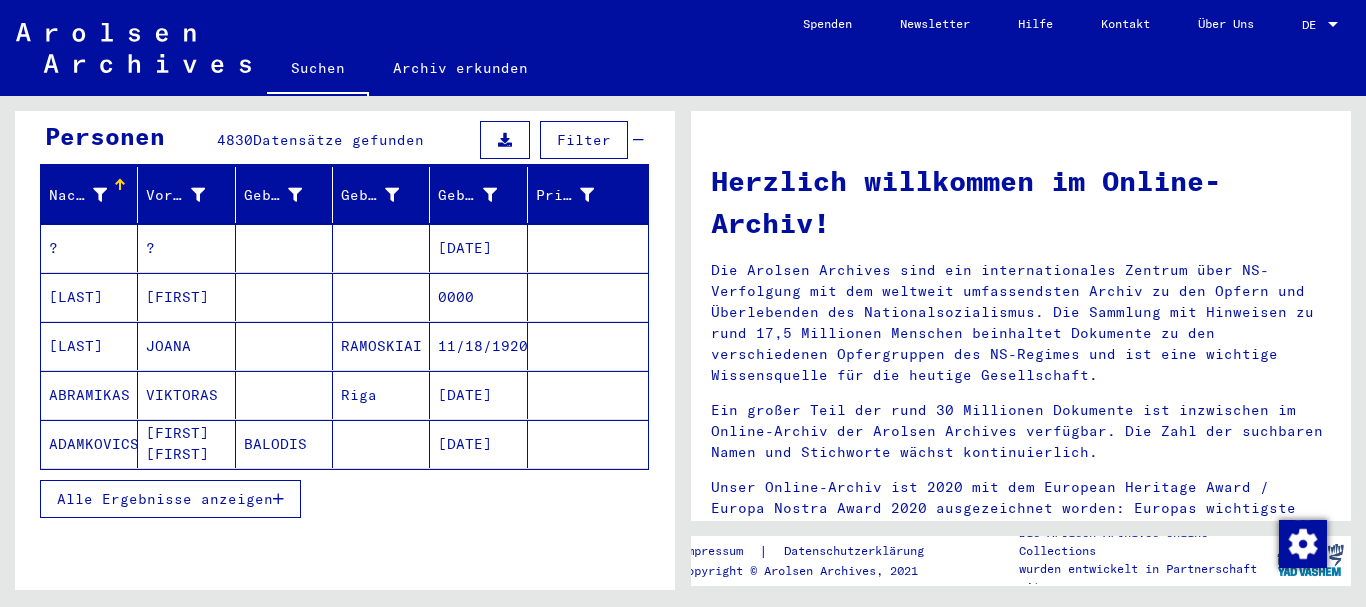 click on "Geburtsname" at bounding box center (273, 195) 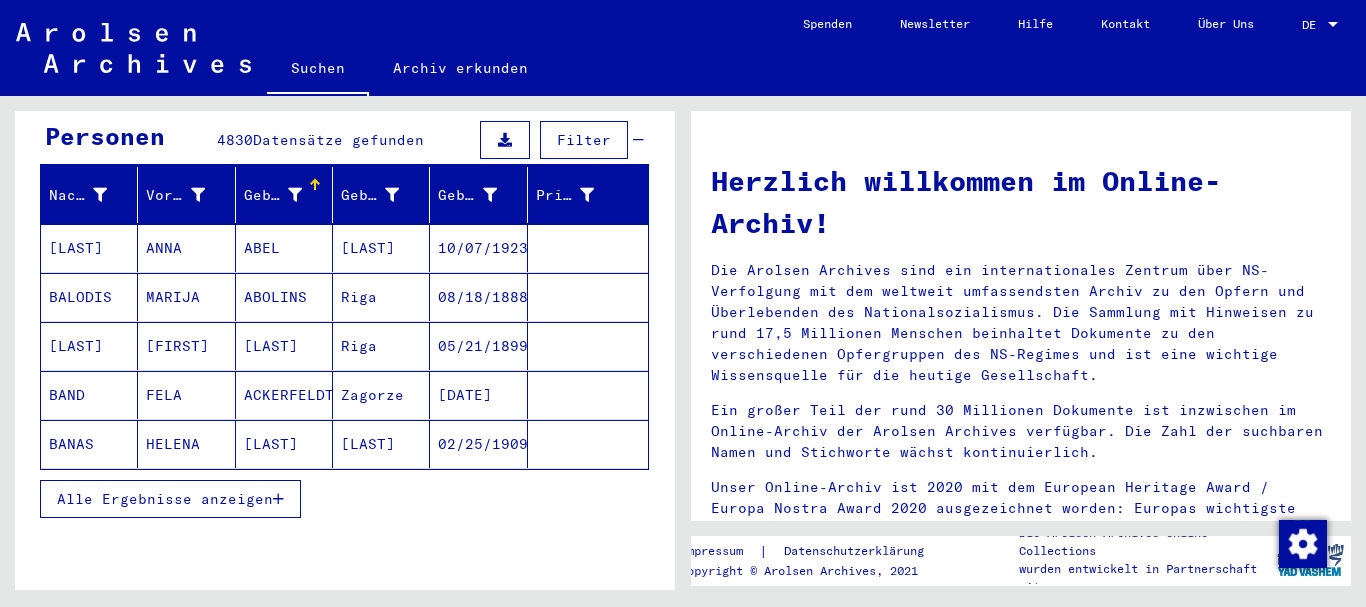 click on "Alle Ergebnisse anzeigen" at bounding box center [165, 499] 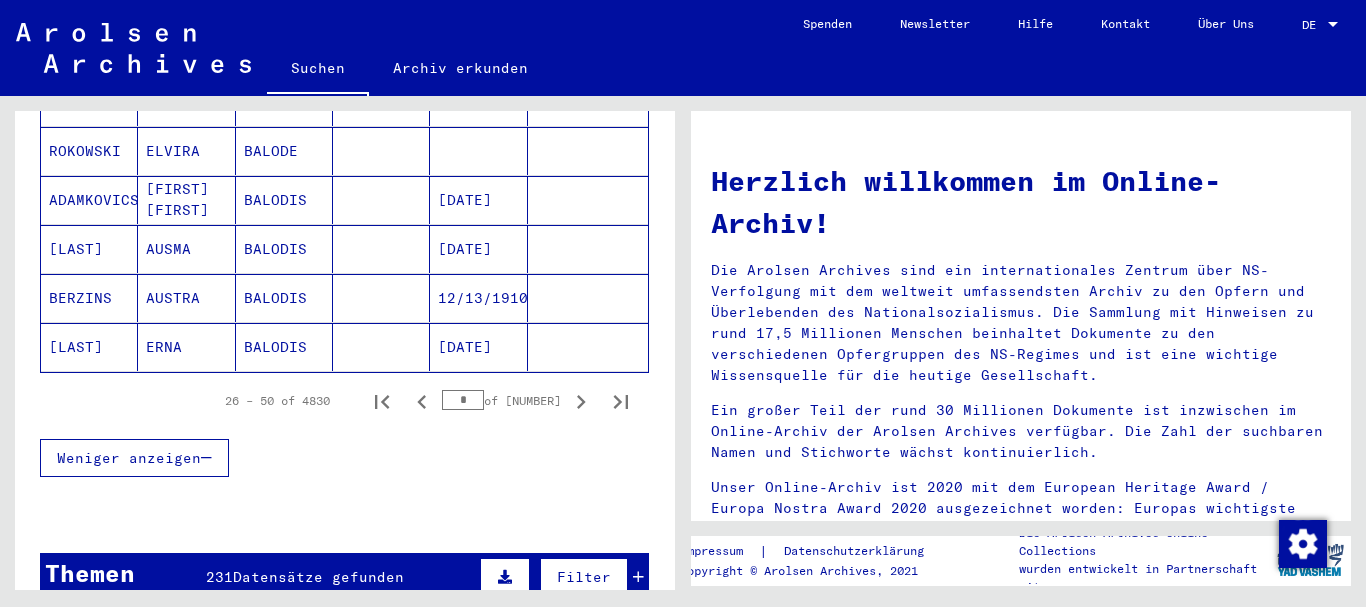 scroll, scrollTop: 1300, scrollLeft: 0, axis: vertical 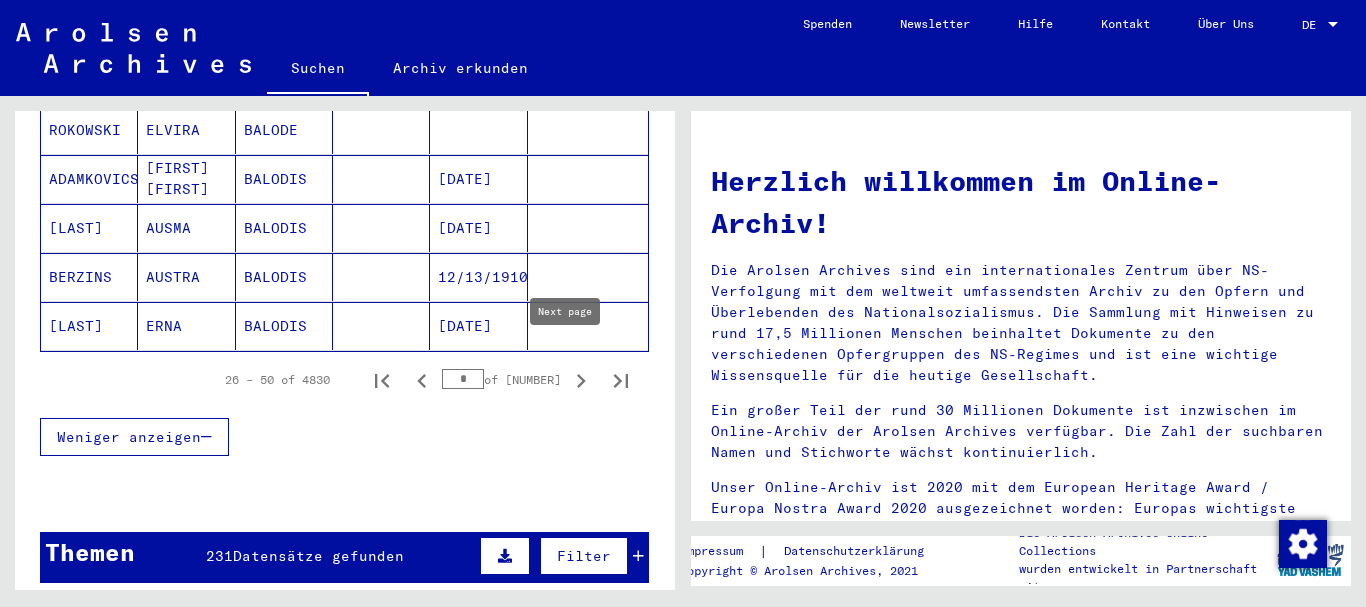 click 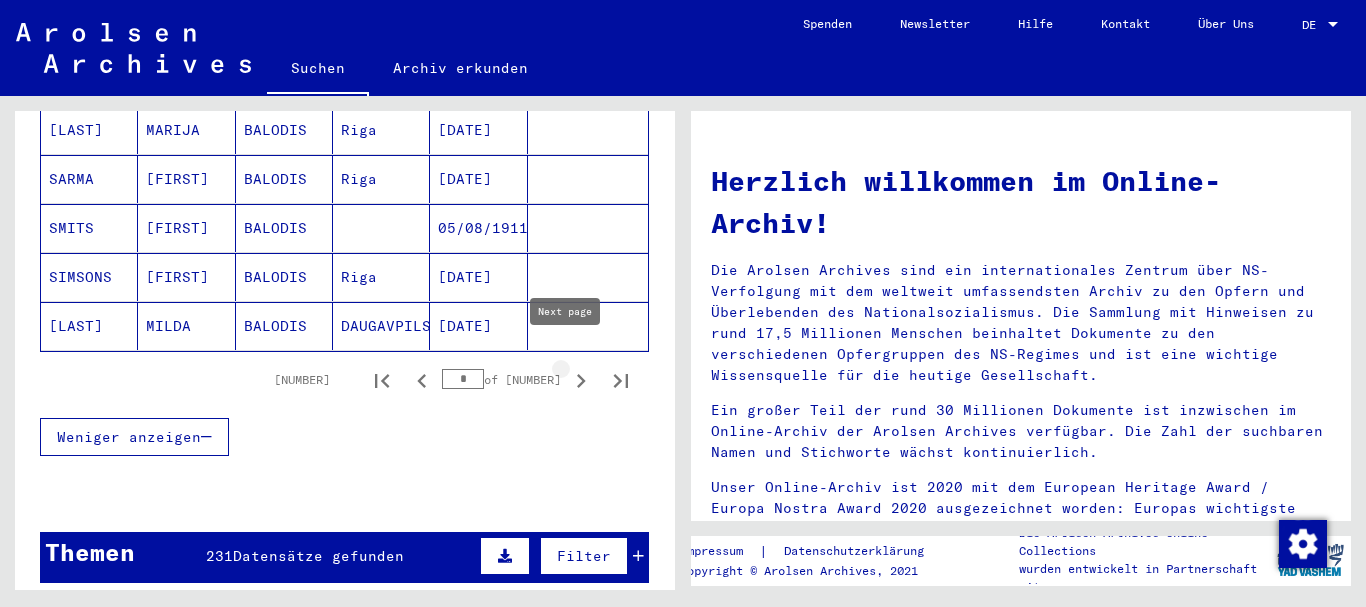 type on "*" 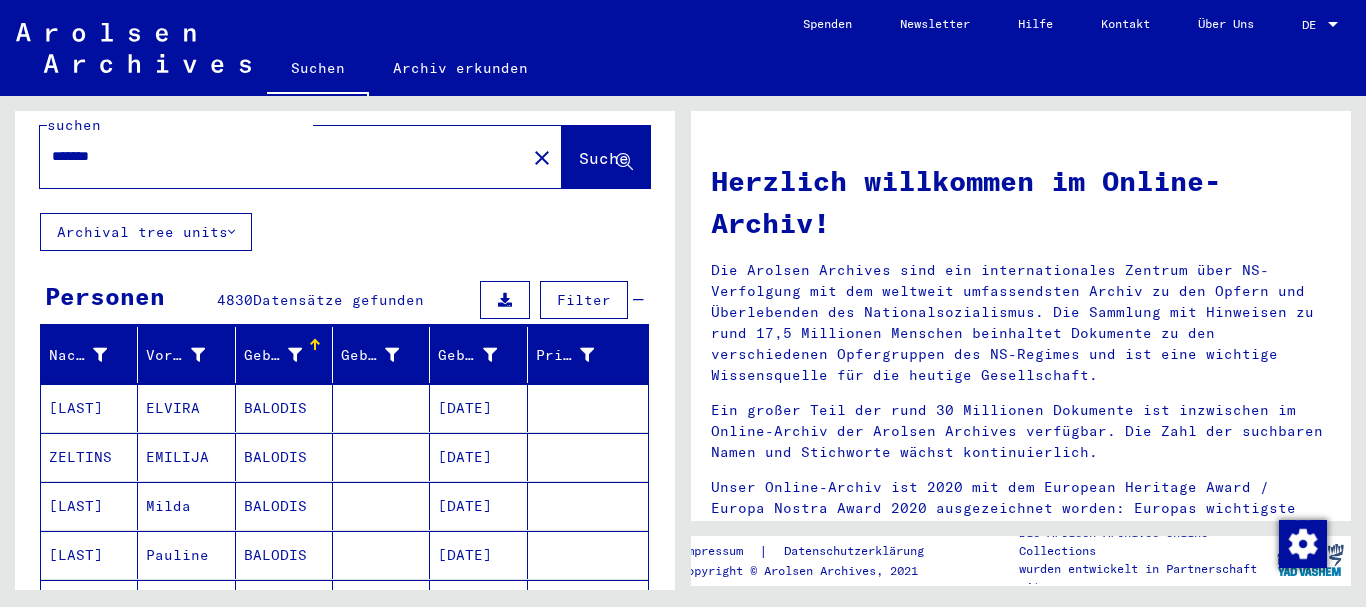 scroll, scrollTop: 0, scrollLeft: 0, axis: both 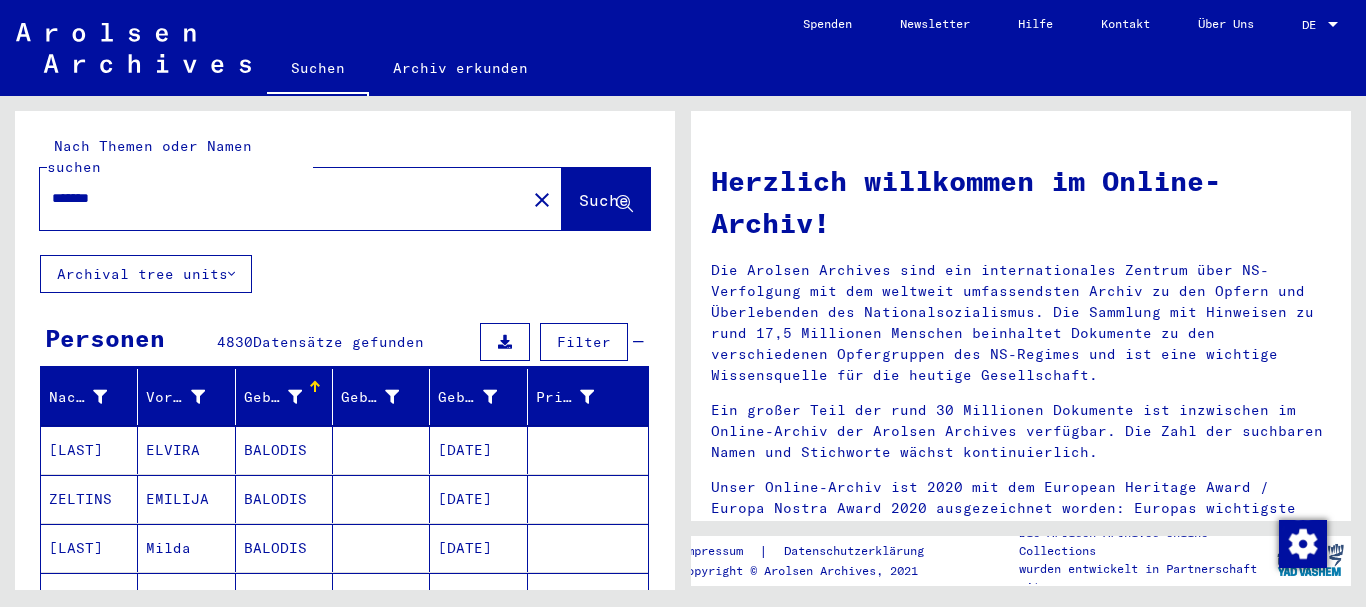 drag, startPoint x: 144, startPoint y: 167, endPoint x: 34, endPoint y: 162, distance: 110.11358 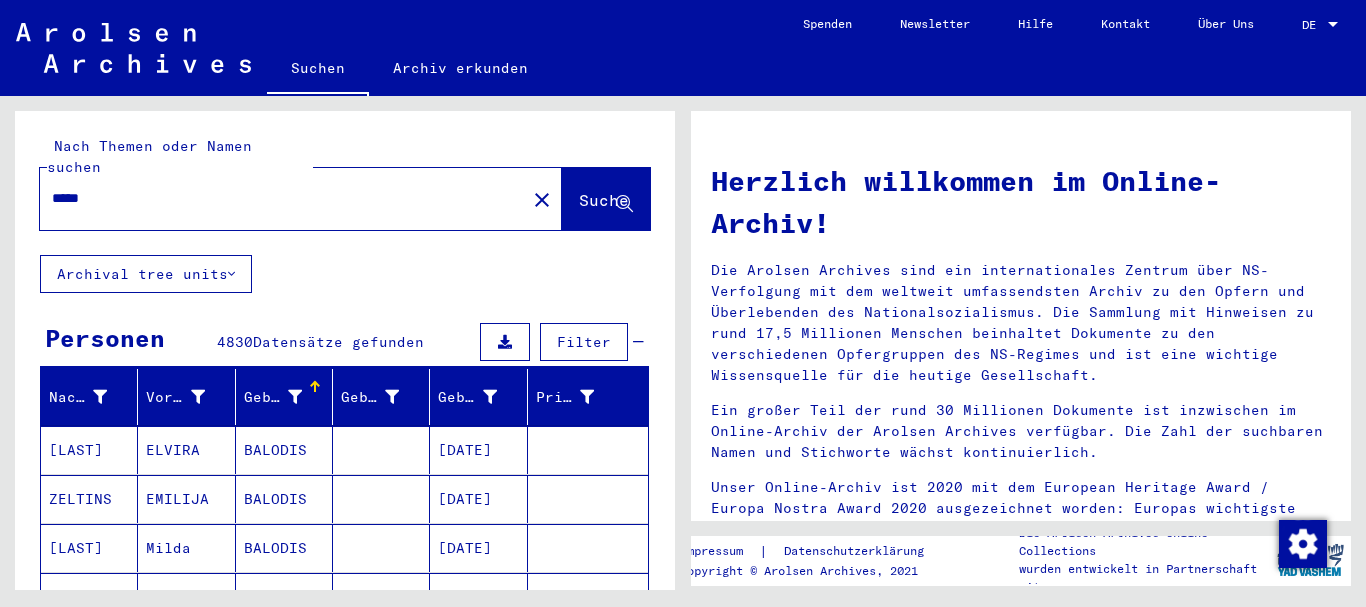 type on "*****" 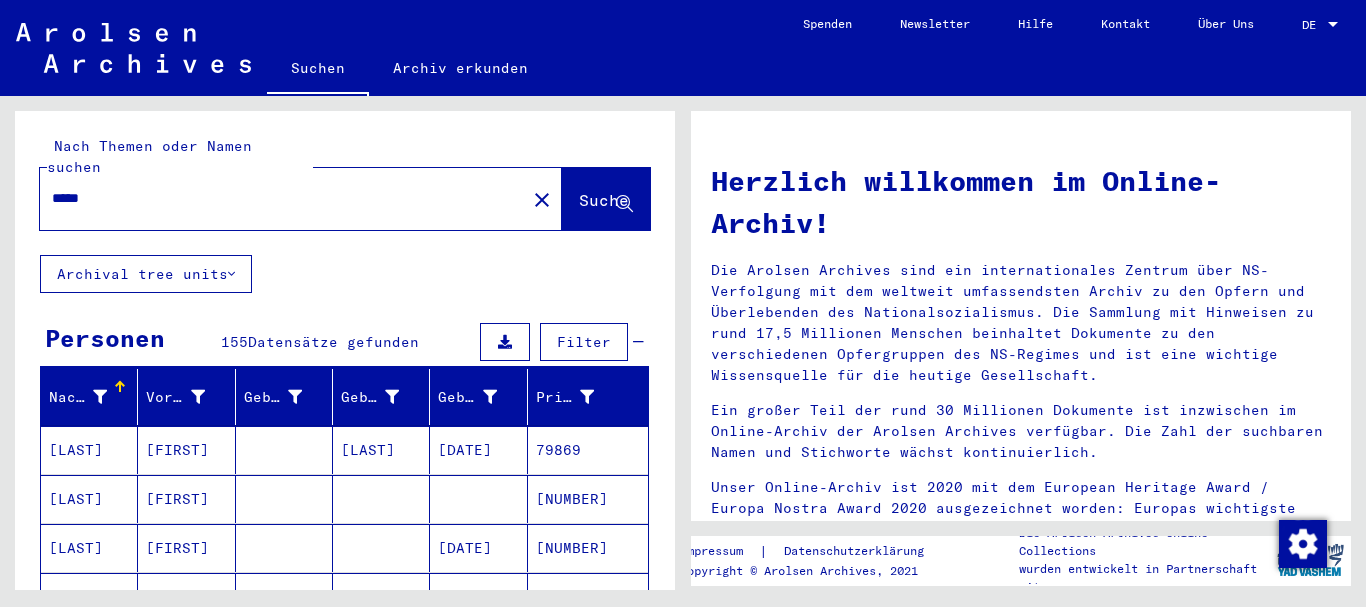 click at bounding box center [295, 397] 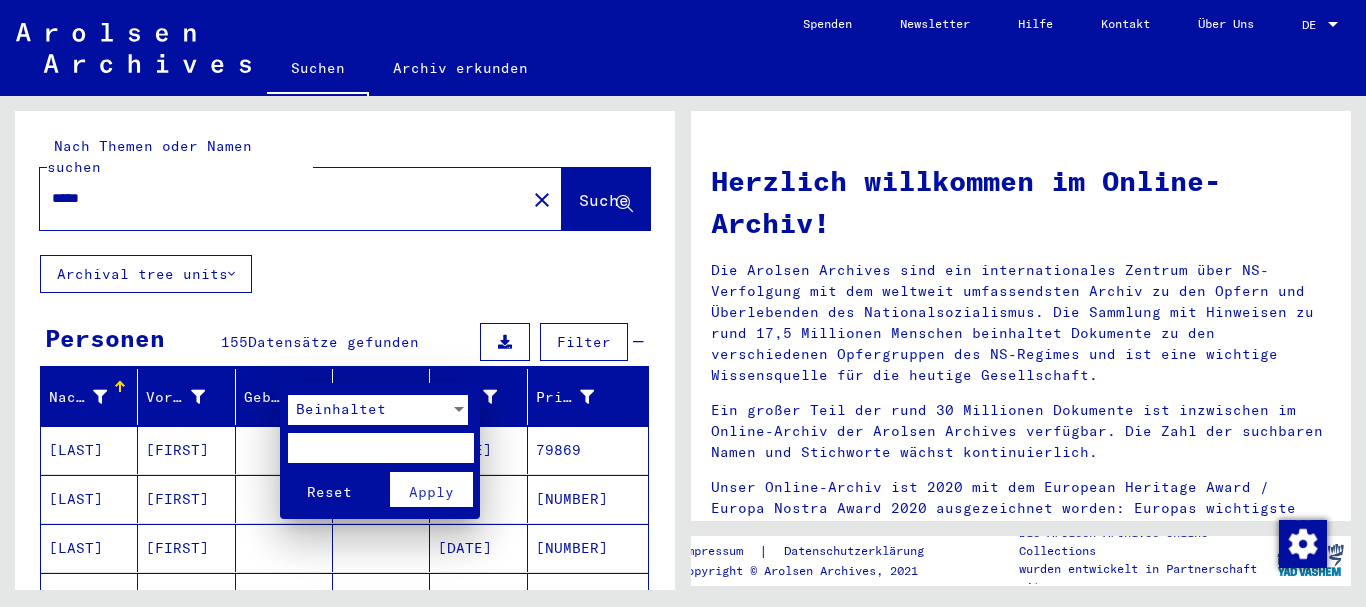 click at bounding box center (683, 303) 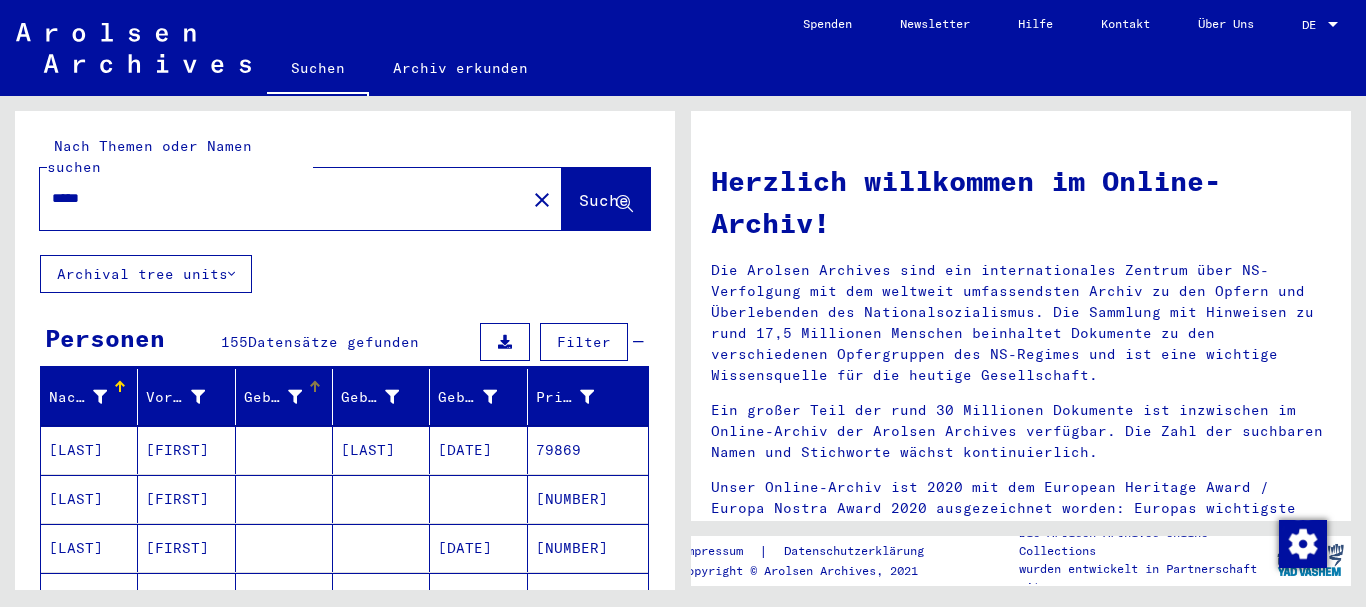 click at bounding box center (295, 397) 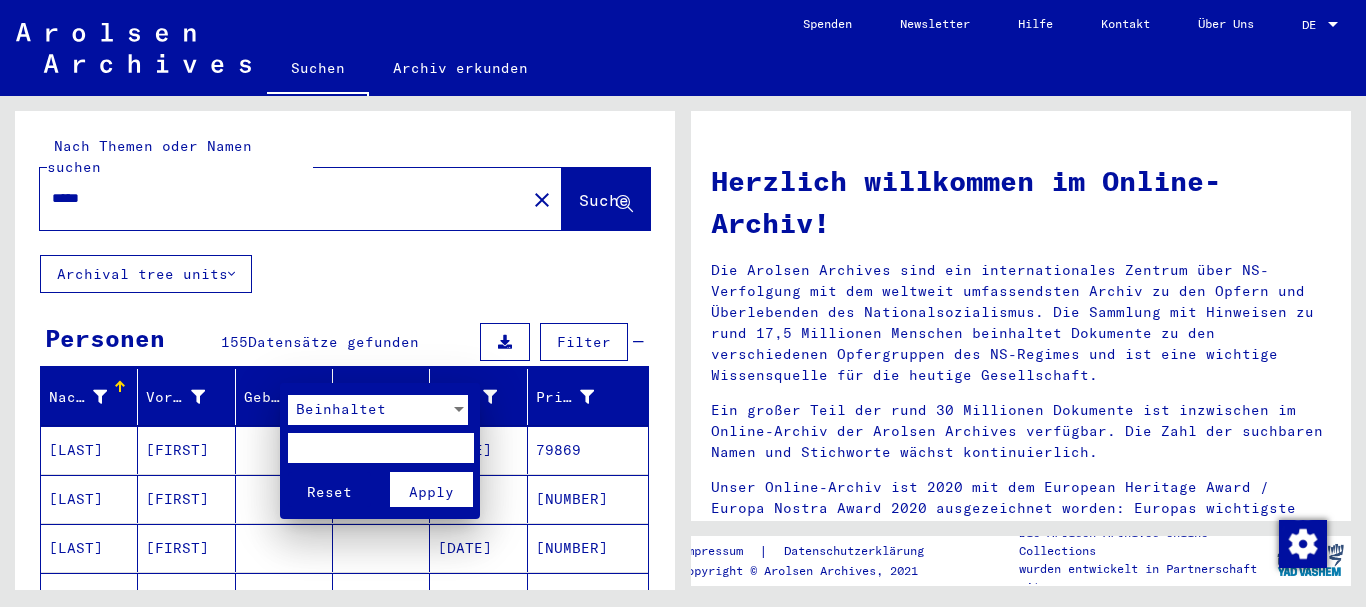 click at bounding box center [380, 448] 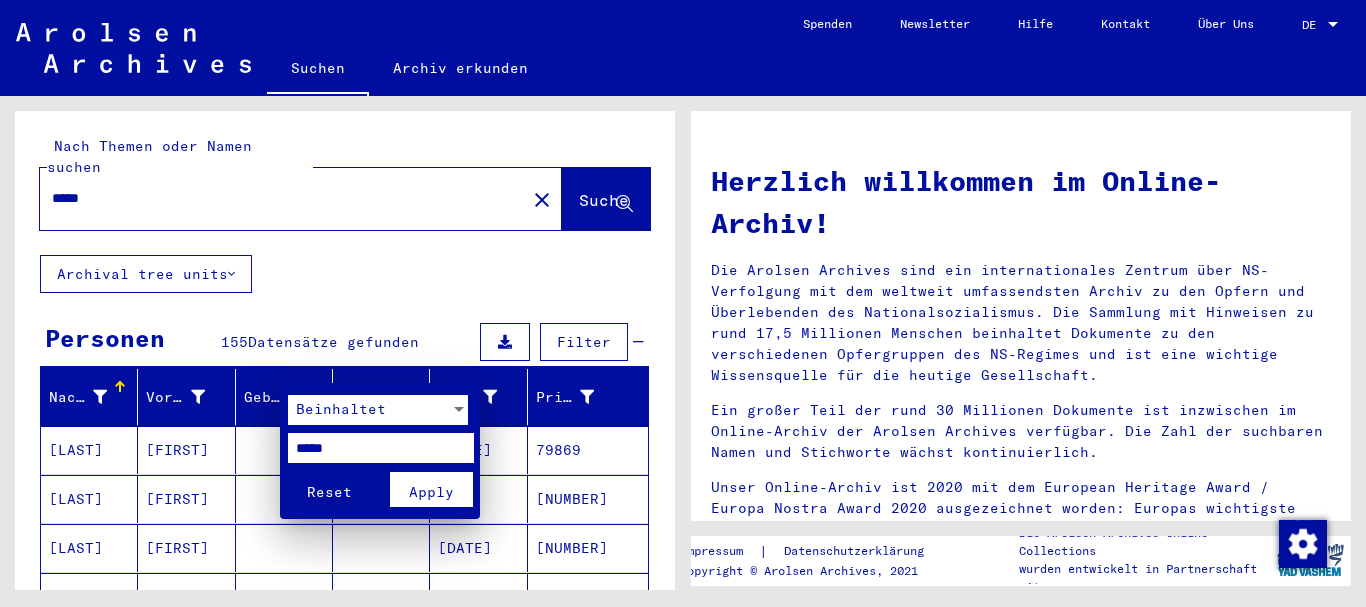 type on "*****" 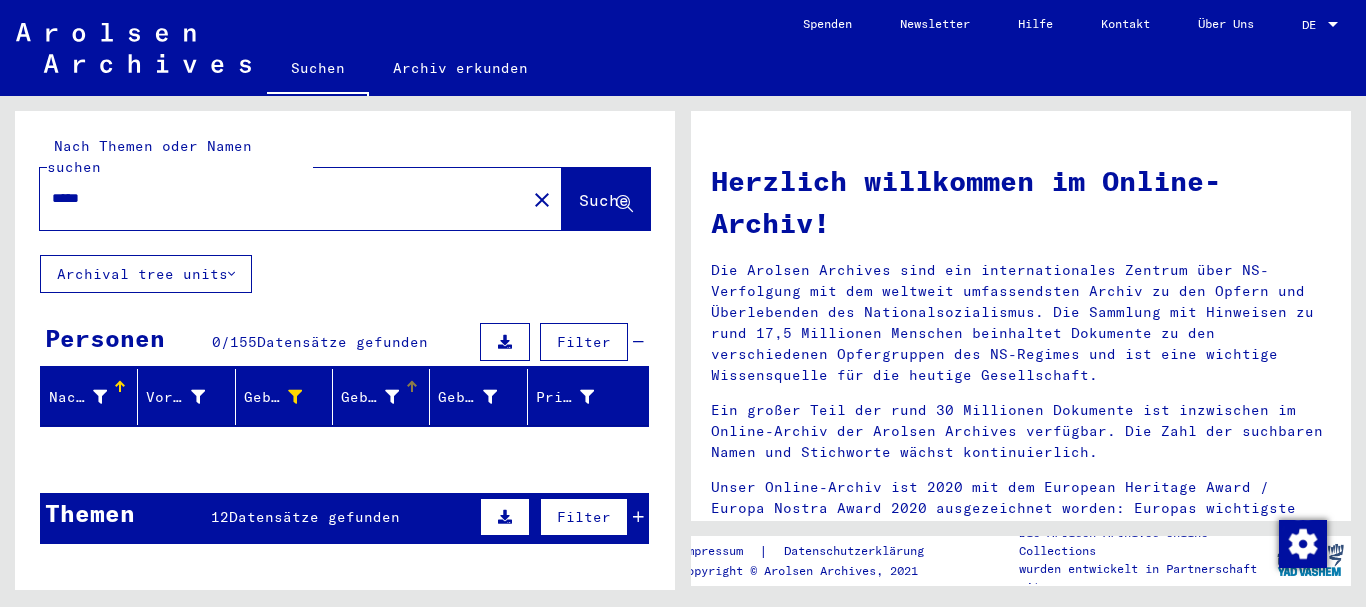 click on "Geburt‏" at bounding box center (370, 397) 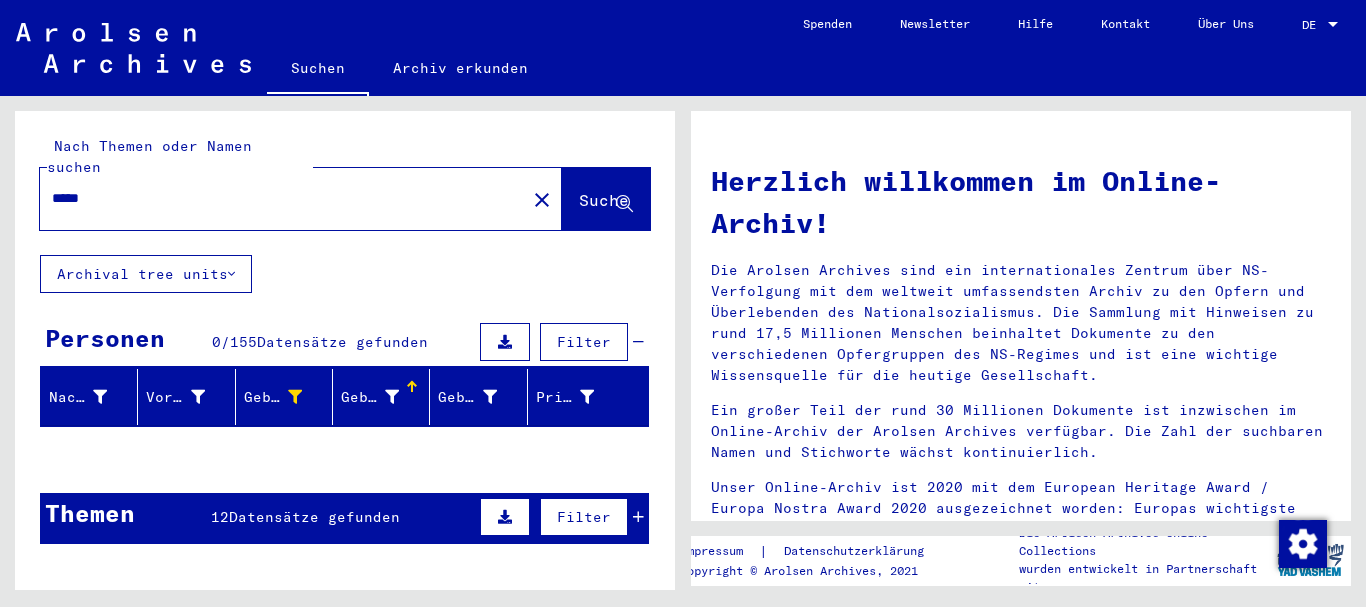 click at bounding box center (295, 397) 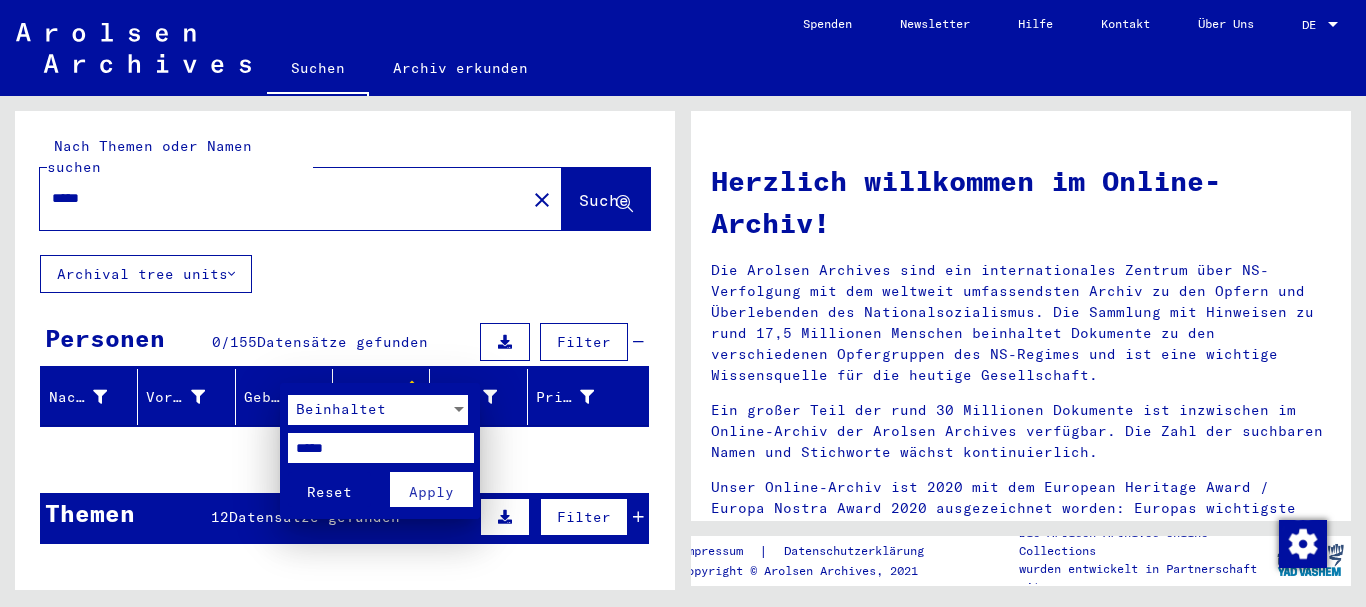 click on "Reset" at bounding box center [329, 492] 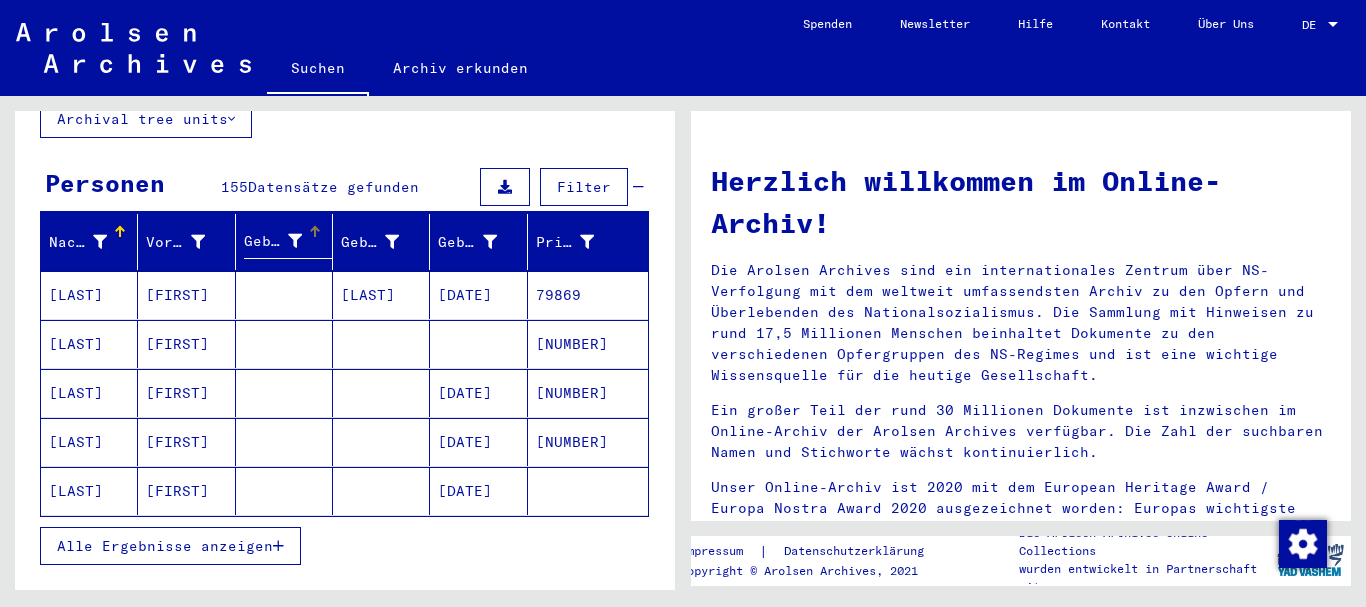 scroll, scrollTop: 222, scrollLeft: 0, axis: vertical 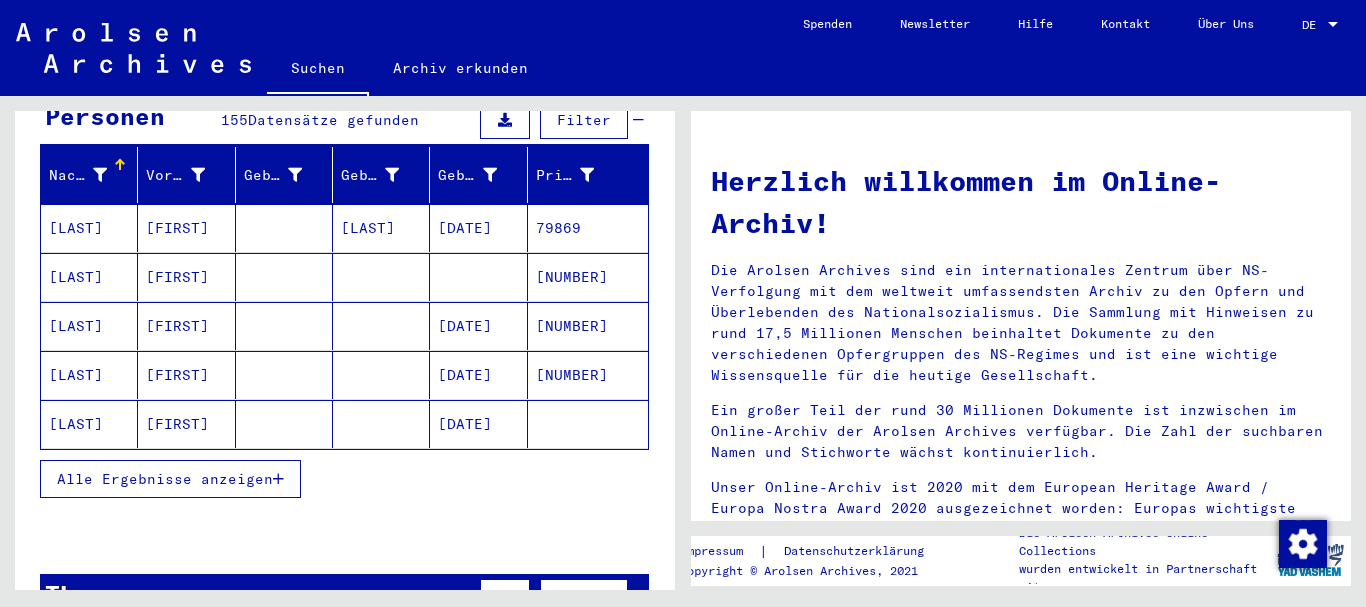 click on "Alle Ergebnisse anzeigen" at bounding box center (165, 479) 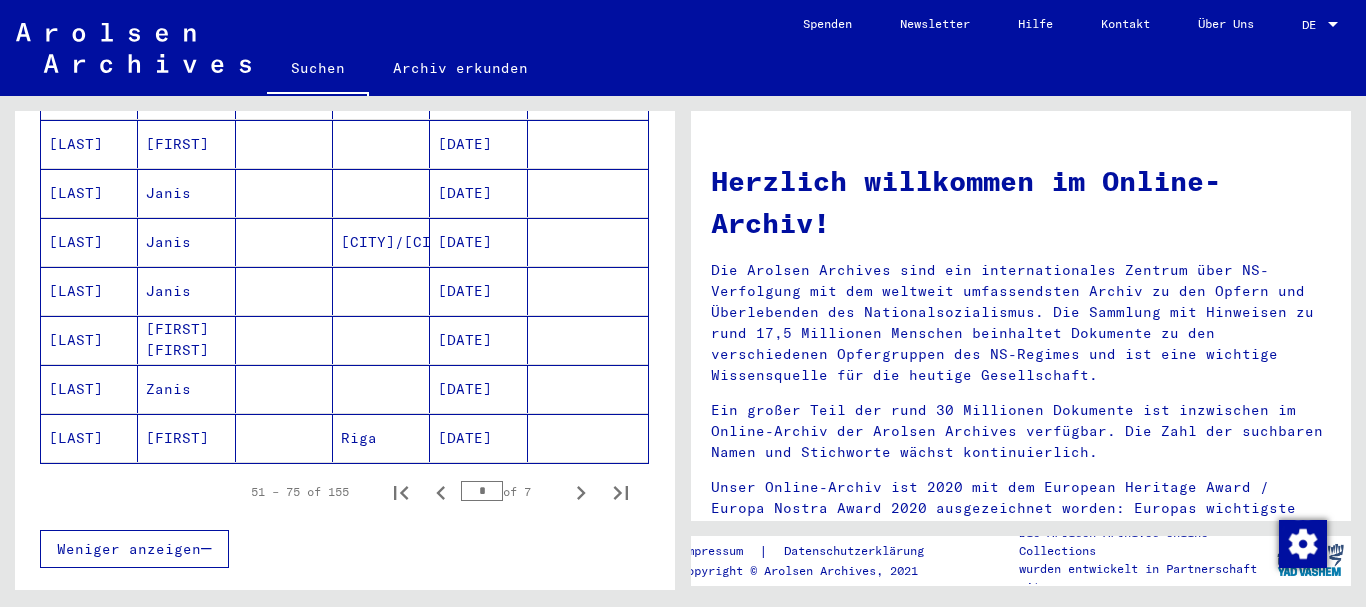 scroll, scrollTop: 1233, scrollLeft: 0, axis: vertical 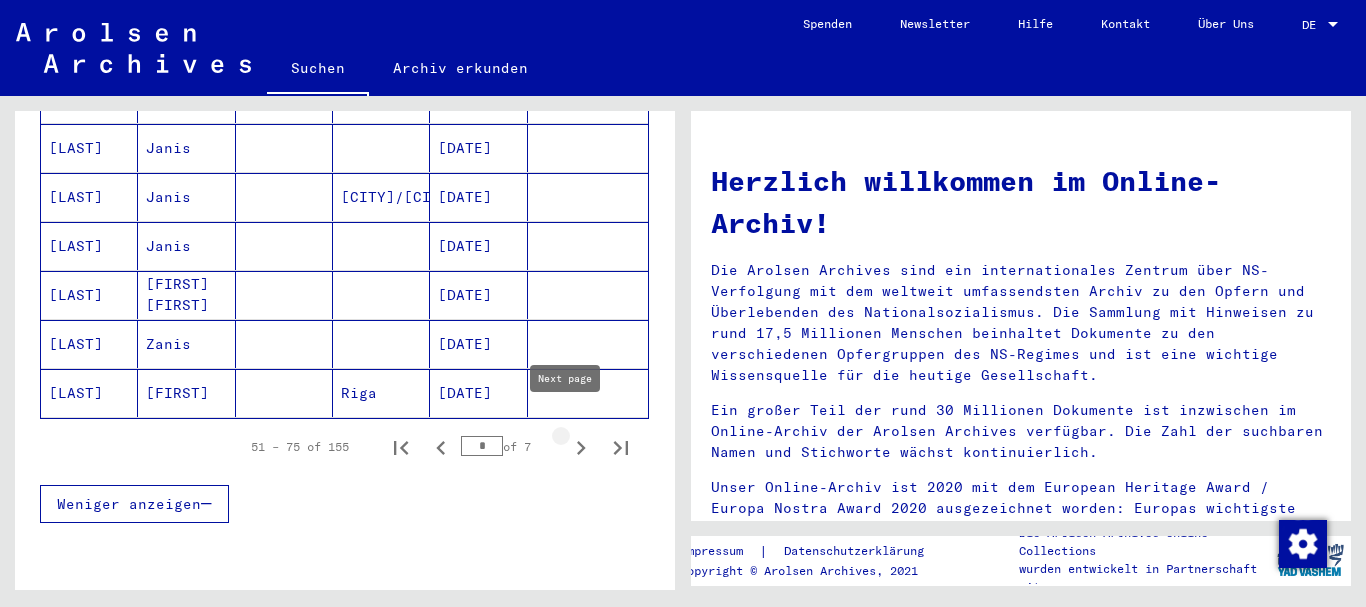 click 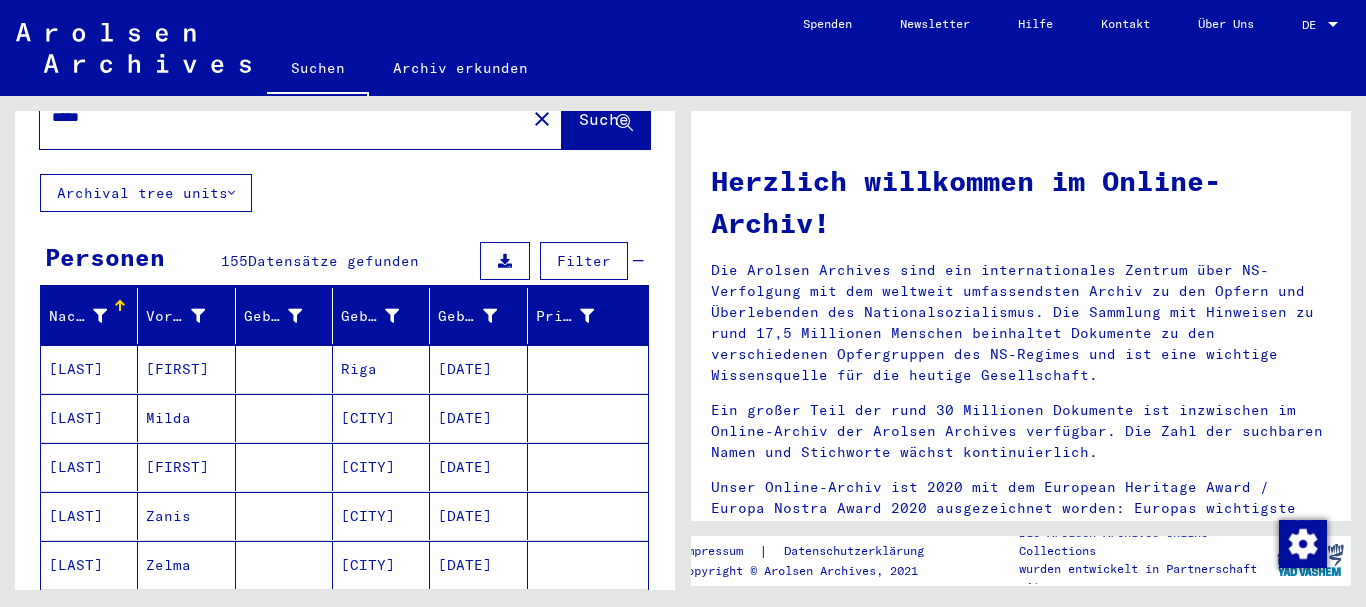 scroll, scrollTop: 15, scrollLeft: 0, axis: vertical 